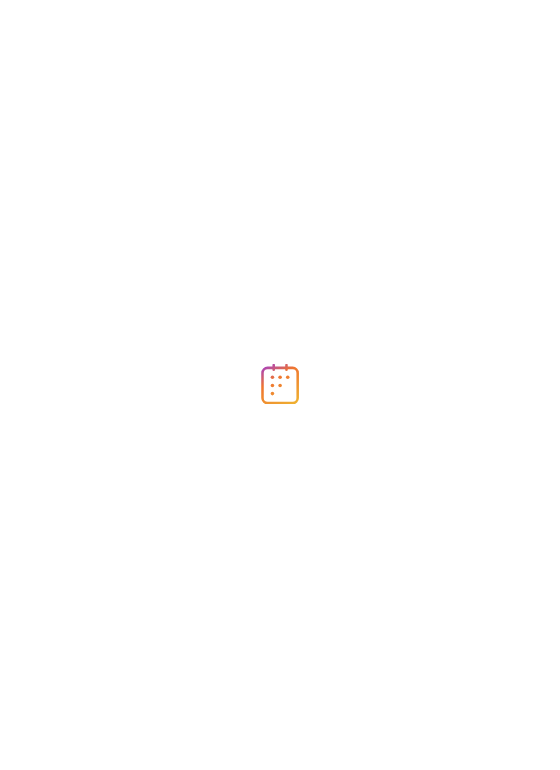 scroll, scrollTop: 0, scrollLeft: 0, axis: both 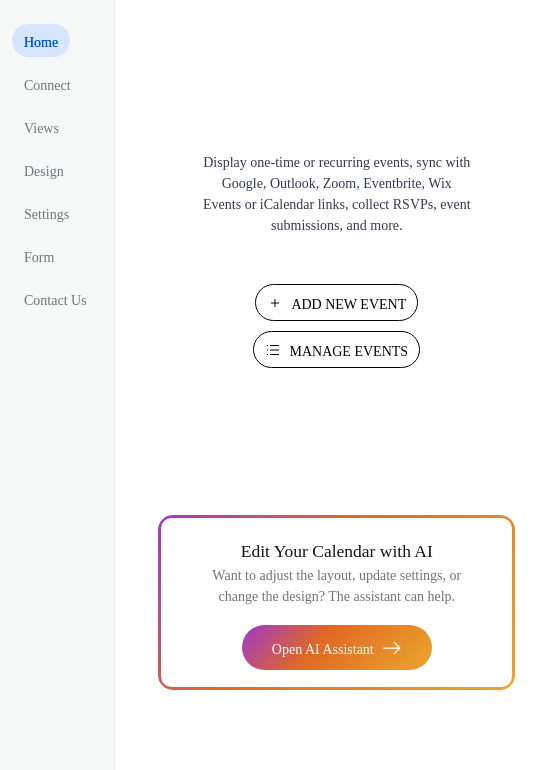 click on "Add New Event" at bounding box center [348, 304] 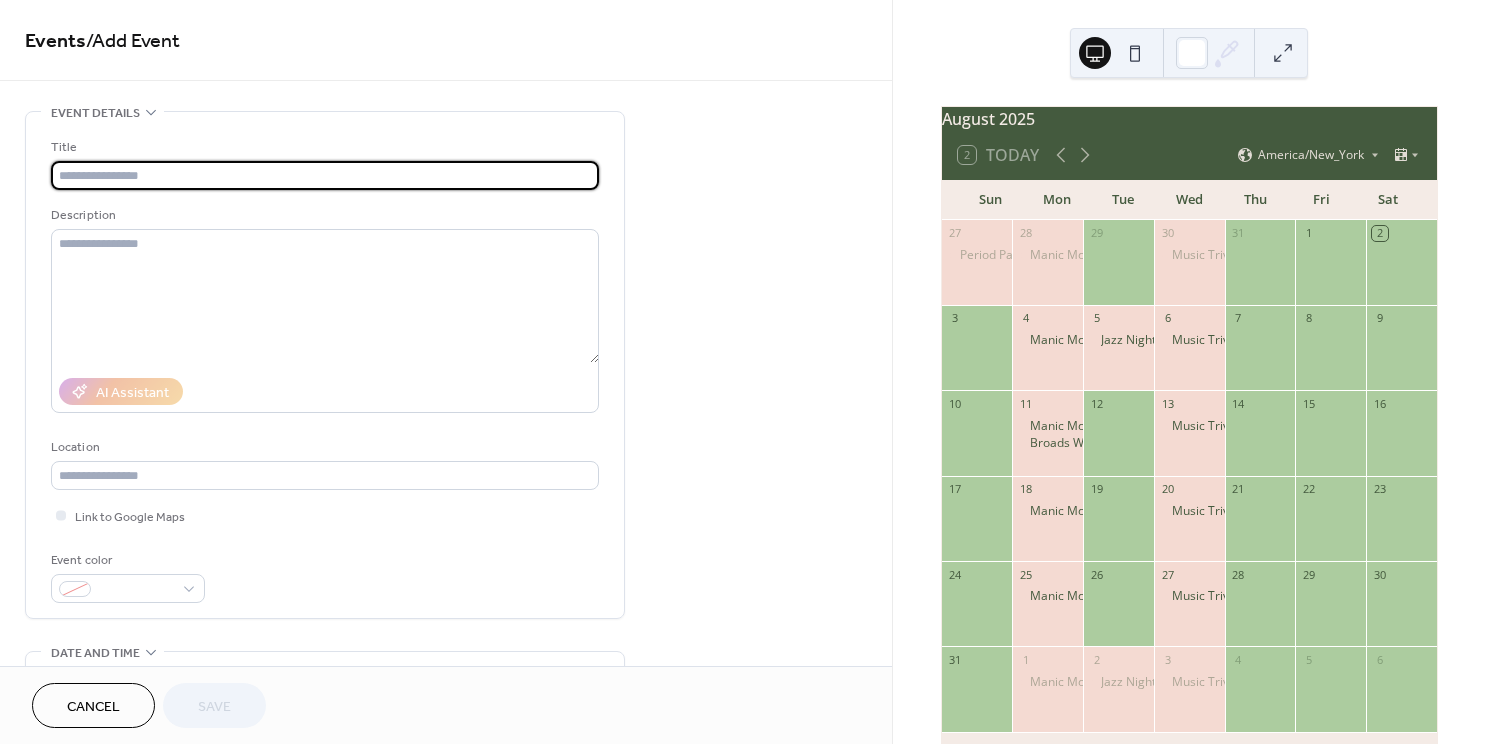 scroll, scrollTop: 0, scrollLeft: 0, axis: both 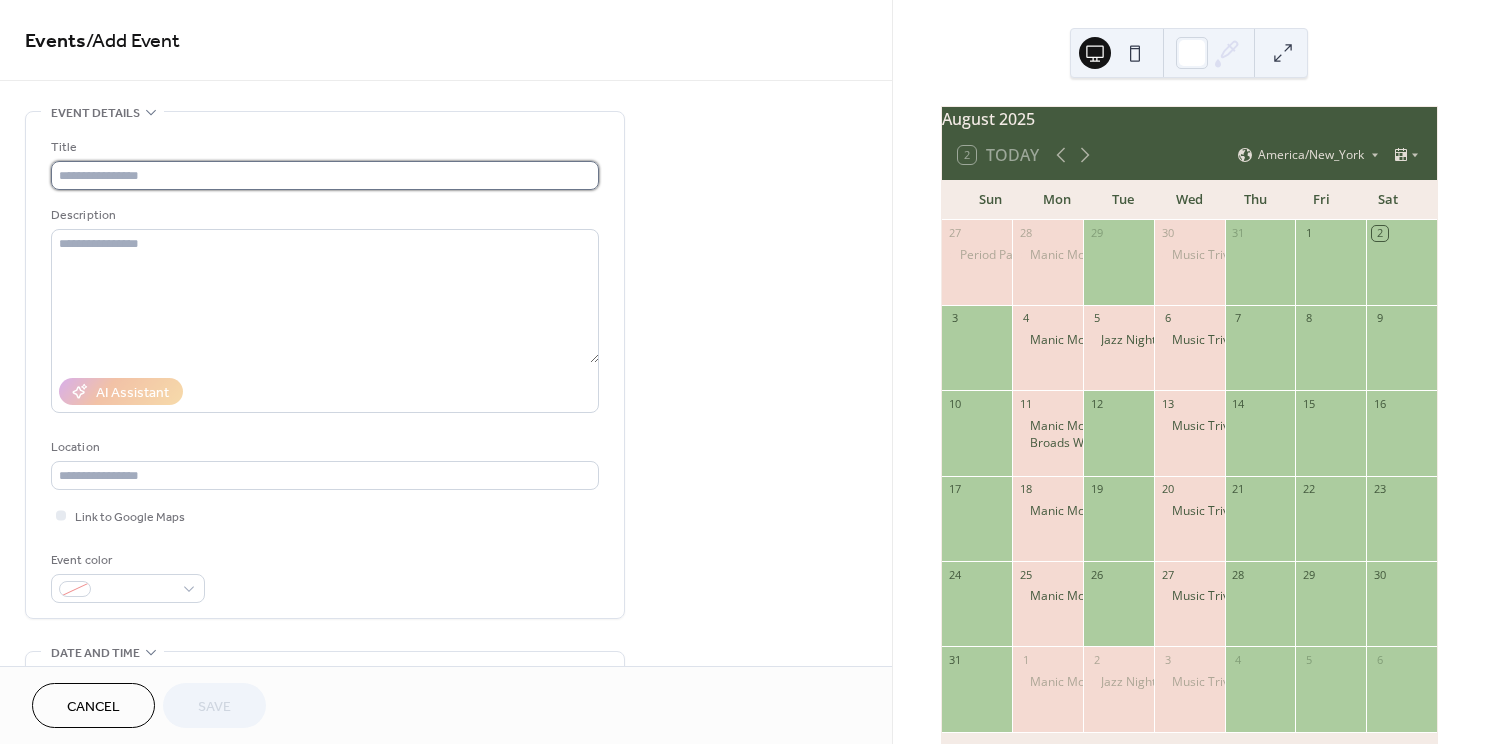 click at bounding box center (325, 175) 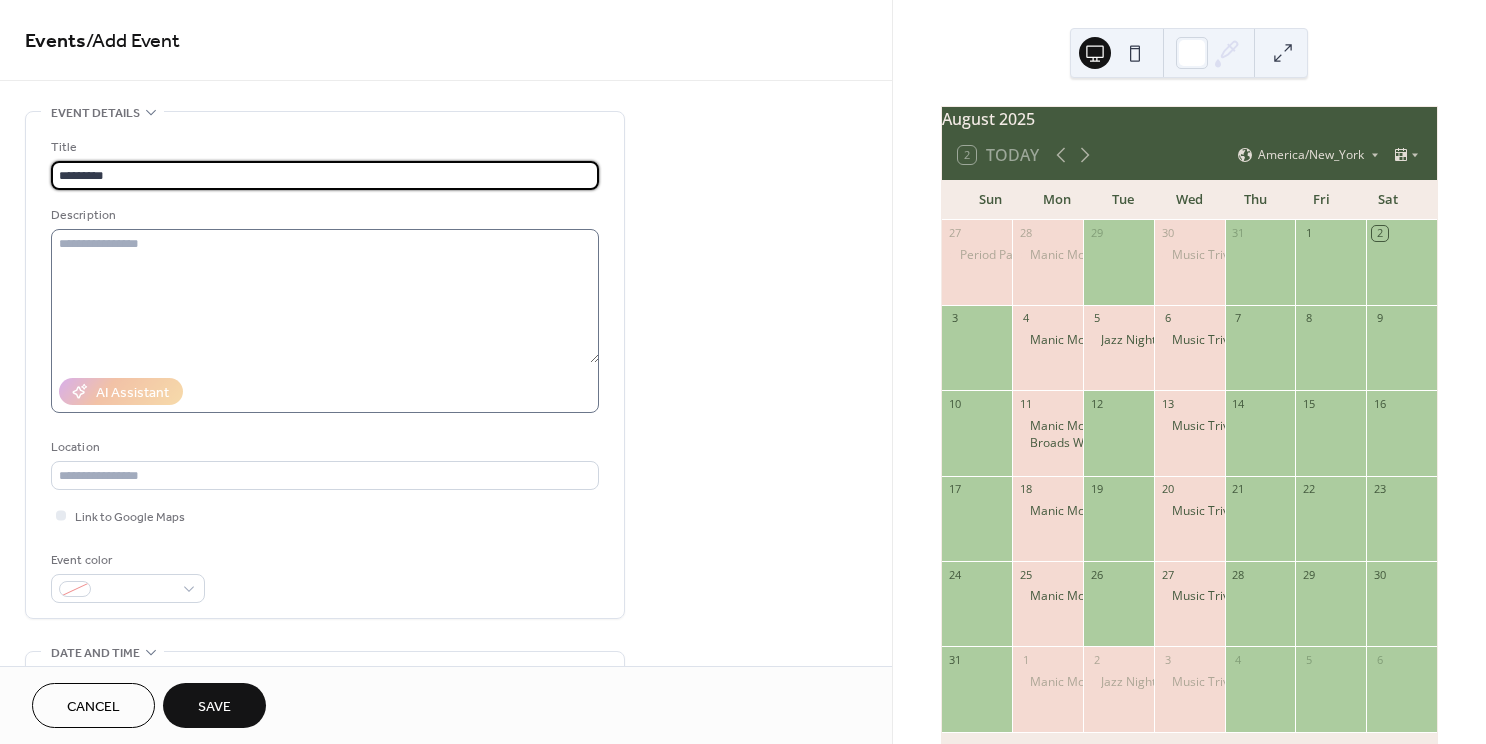 type on "*********" 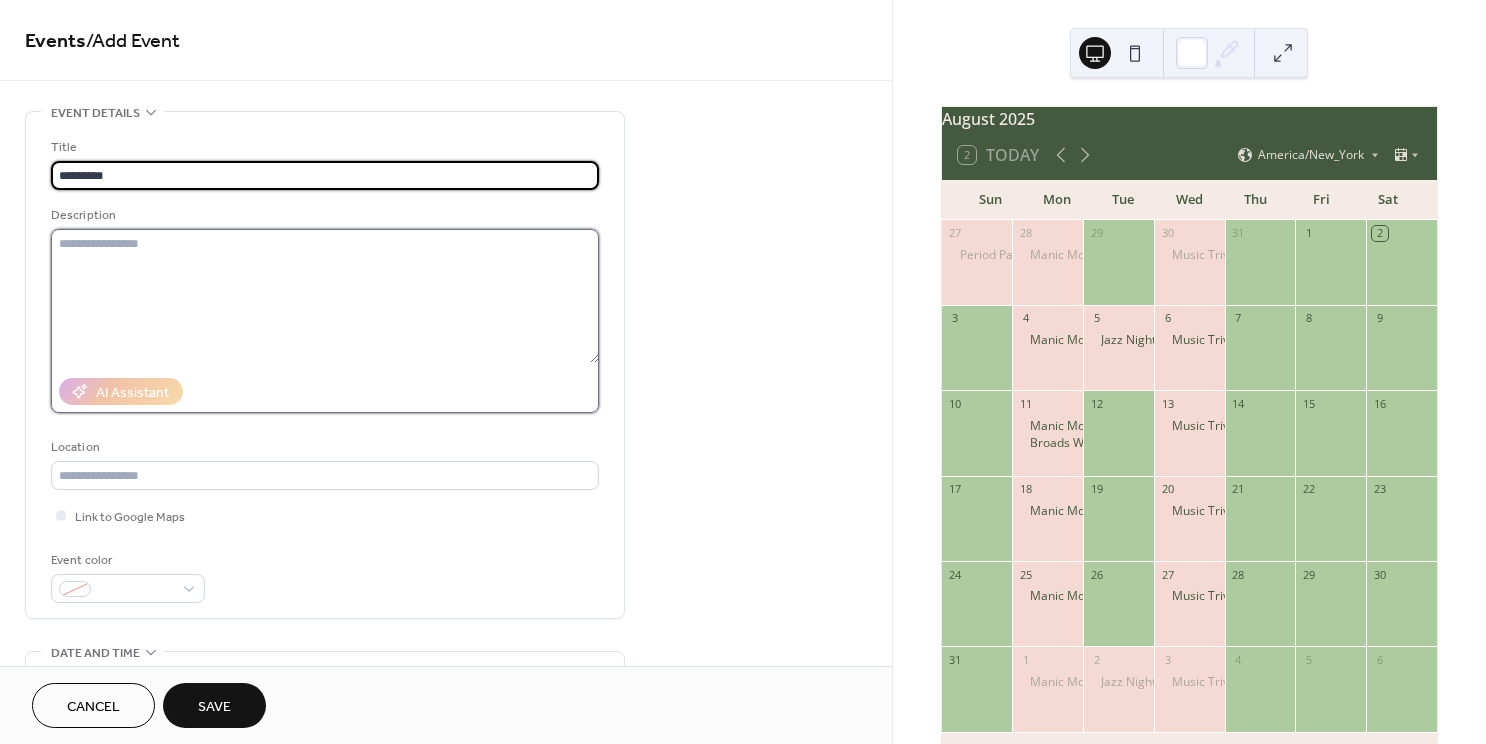 click at bounding box center (325, 296) 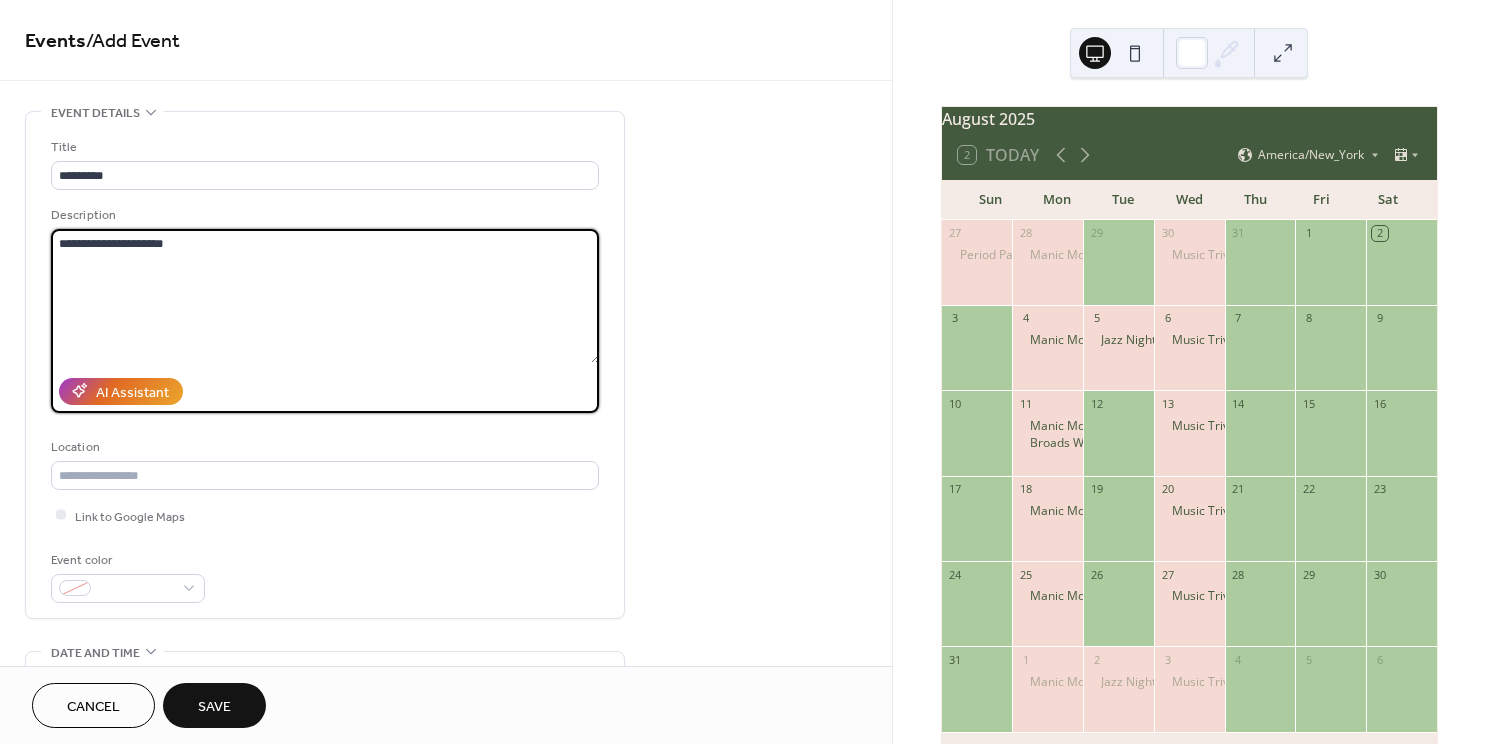 scroll, scrollTop: 78, scrollLeft: 0, axis: vertical 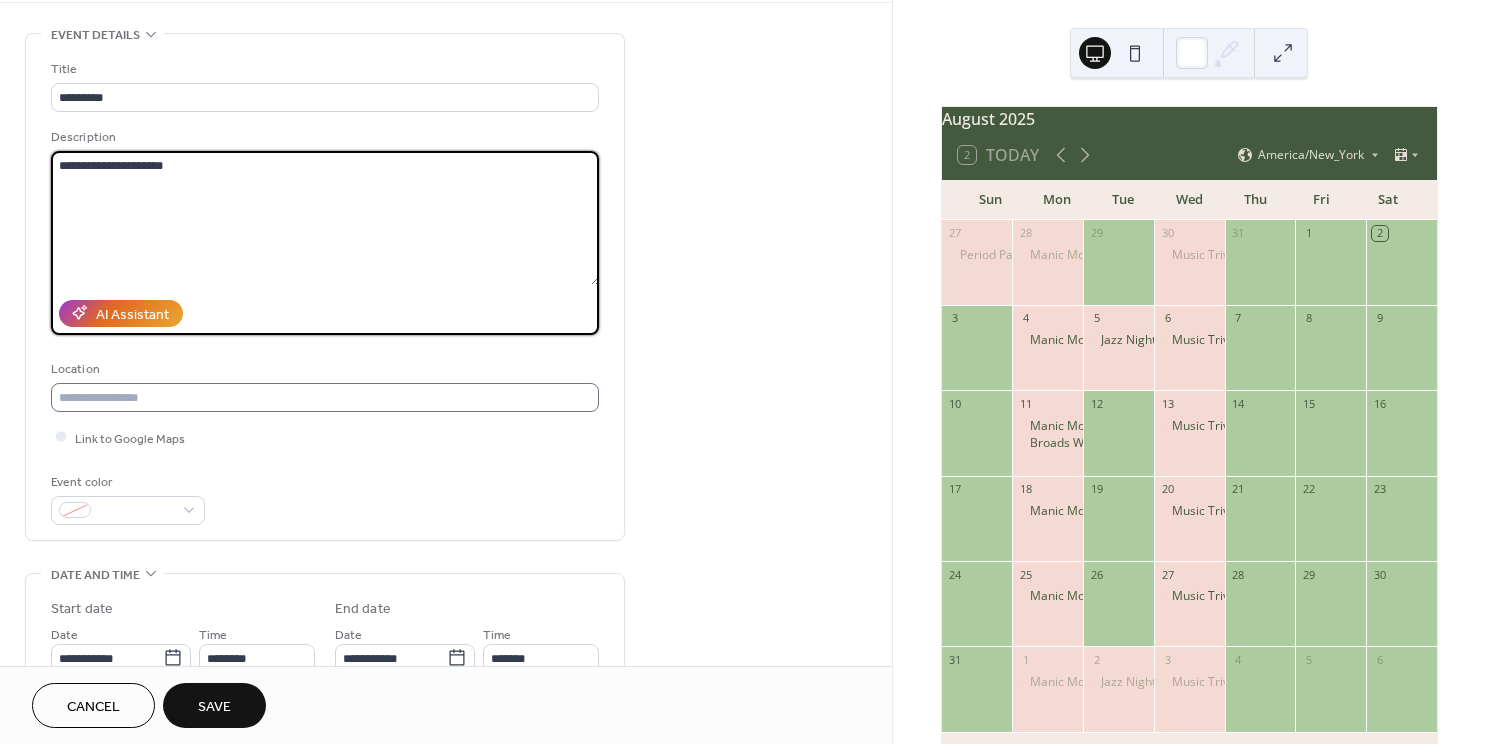 type on "**********" 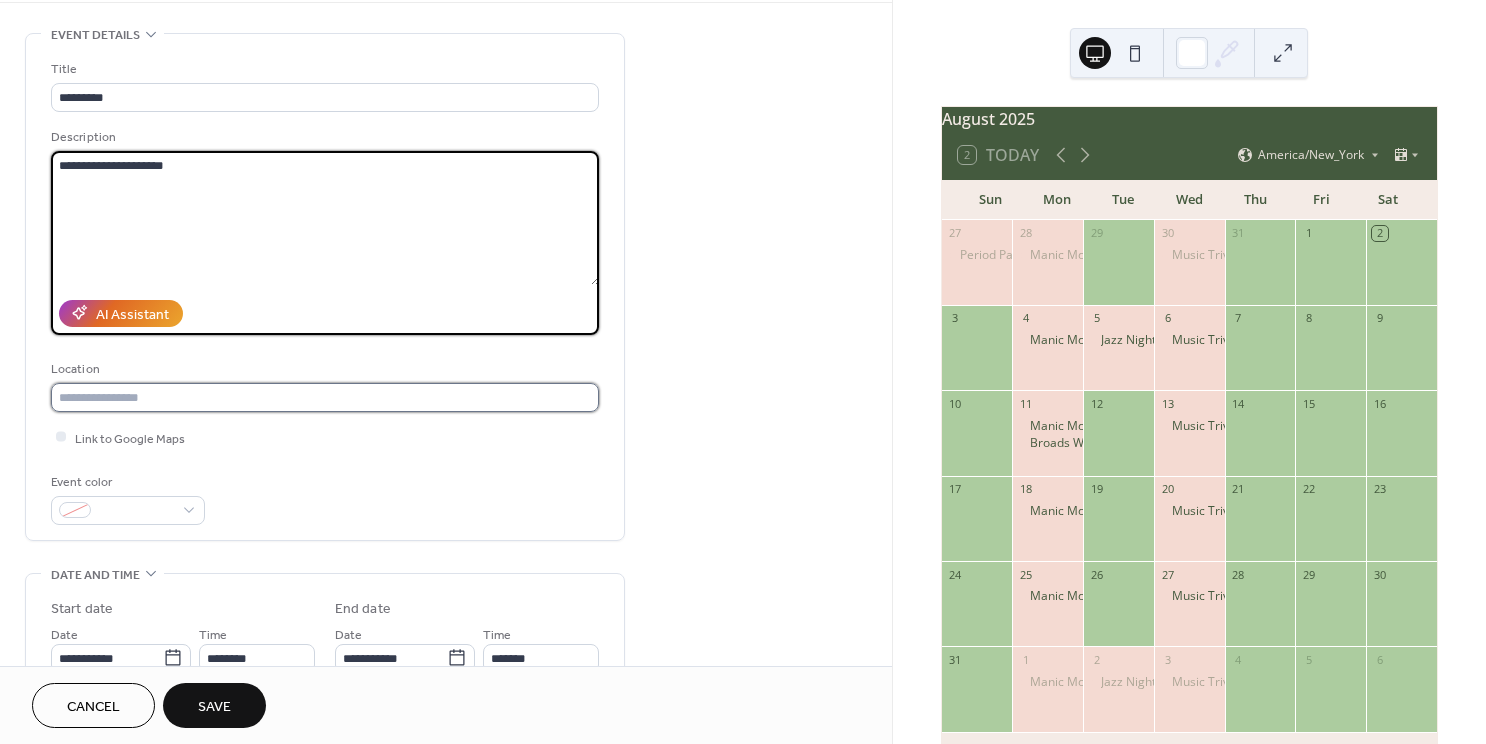 click at bounding box center (325, 397) 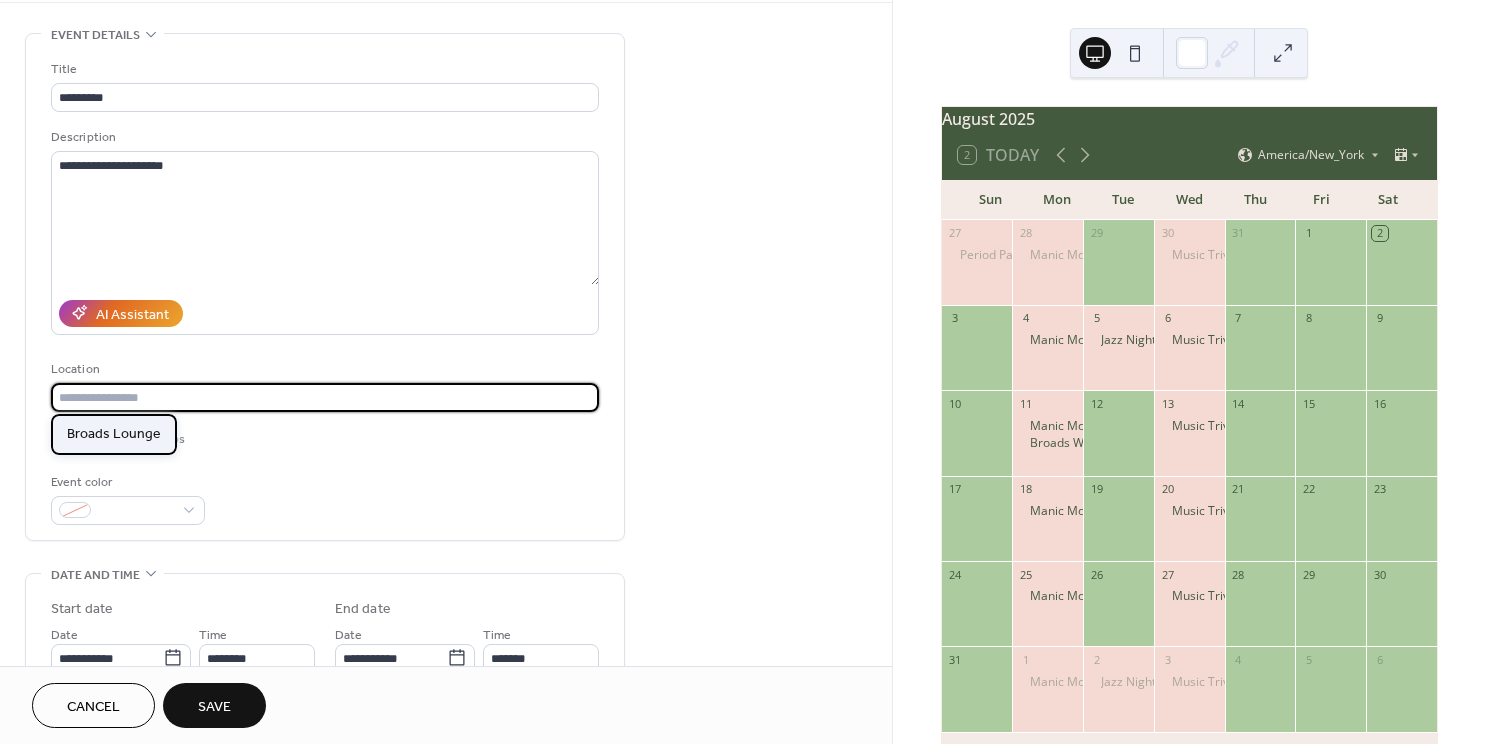 click on "Broads Lounge" at bounding box center (114, 434) 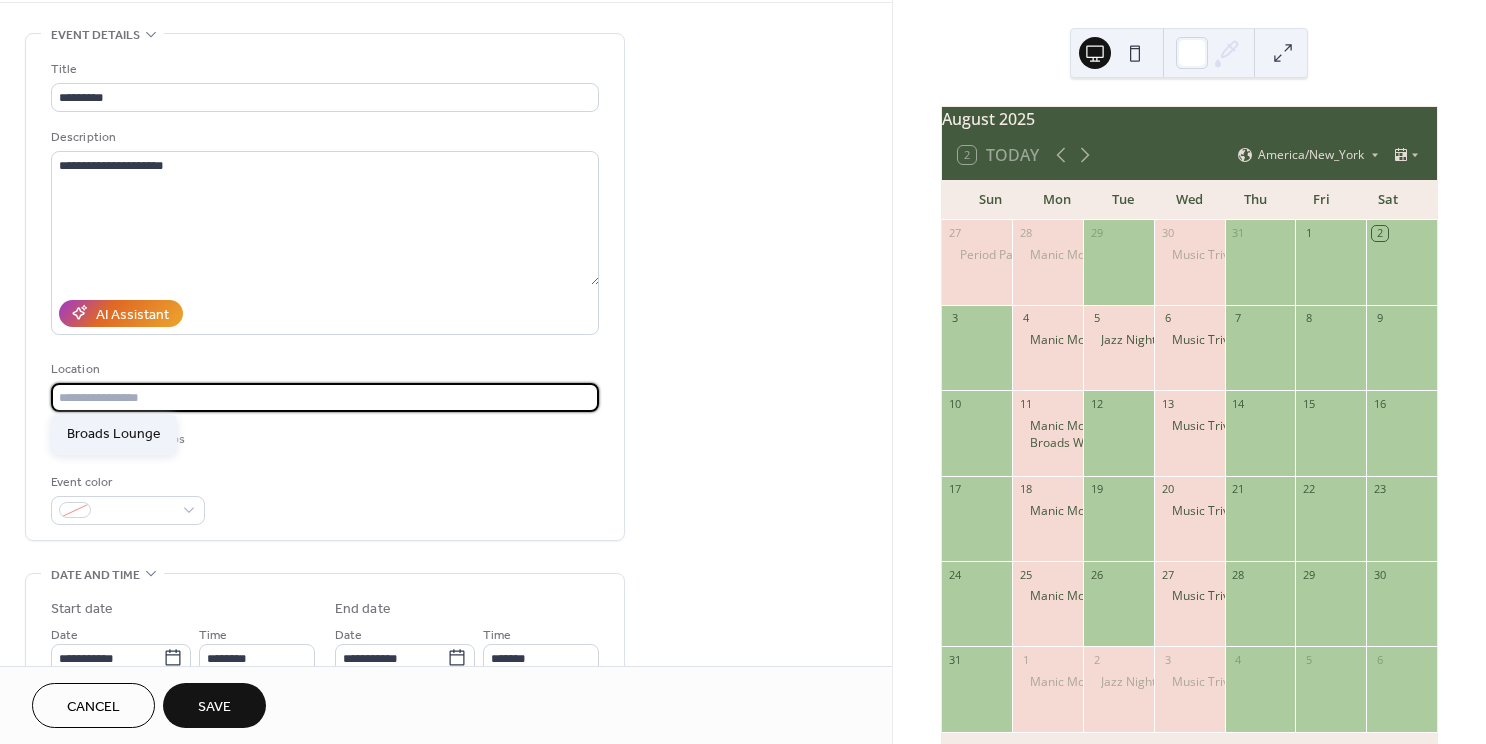type on "**********" 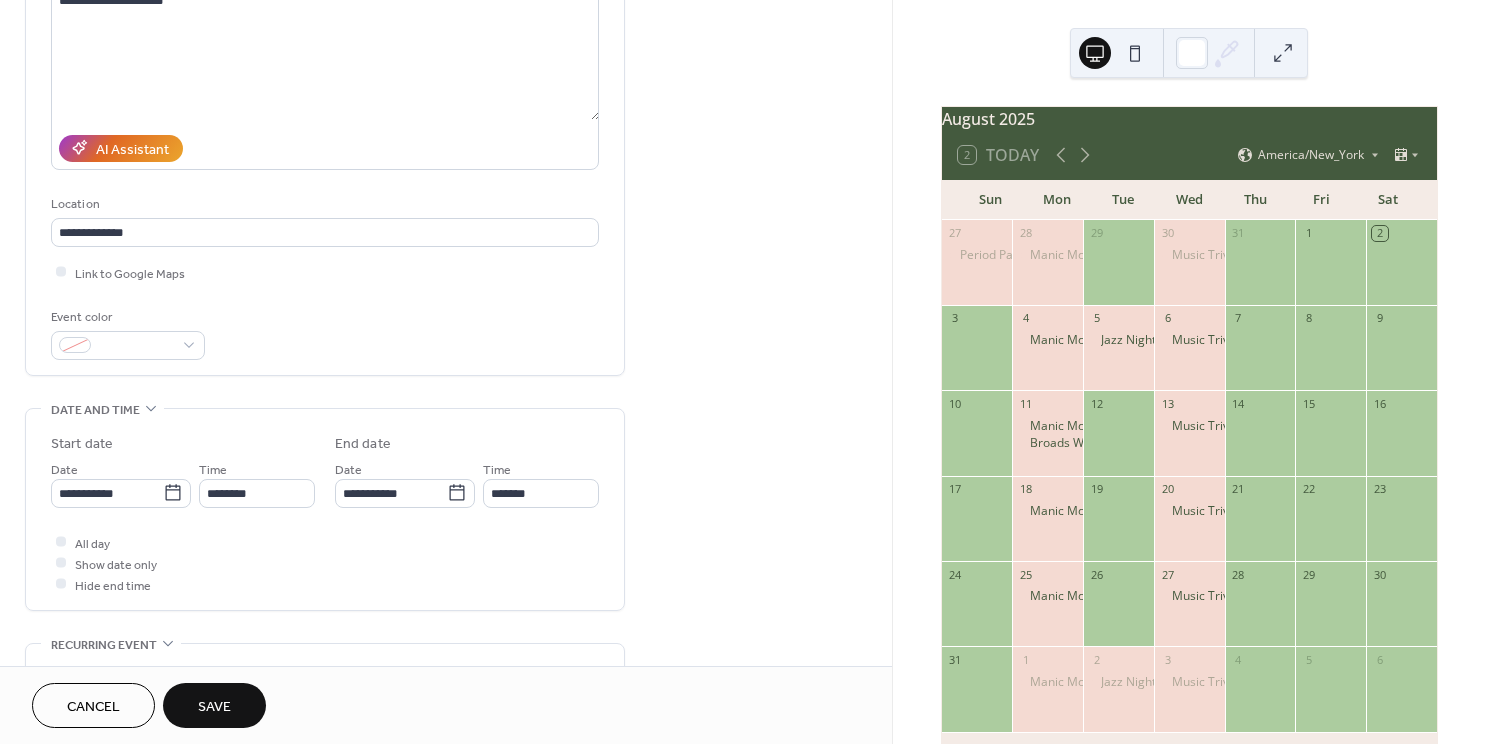 scroll, scrollTop: 247, scrollLeft: 0, axis: vertical 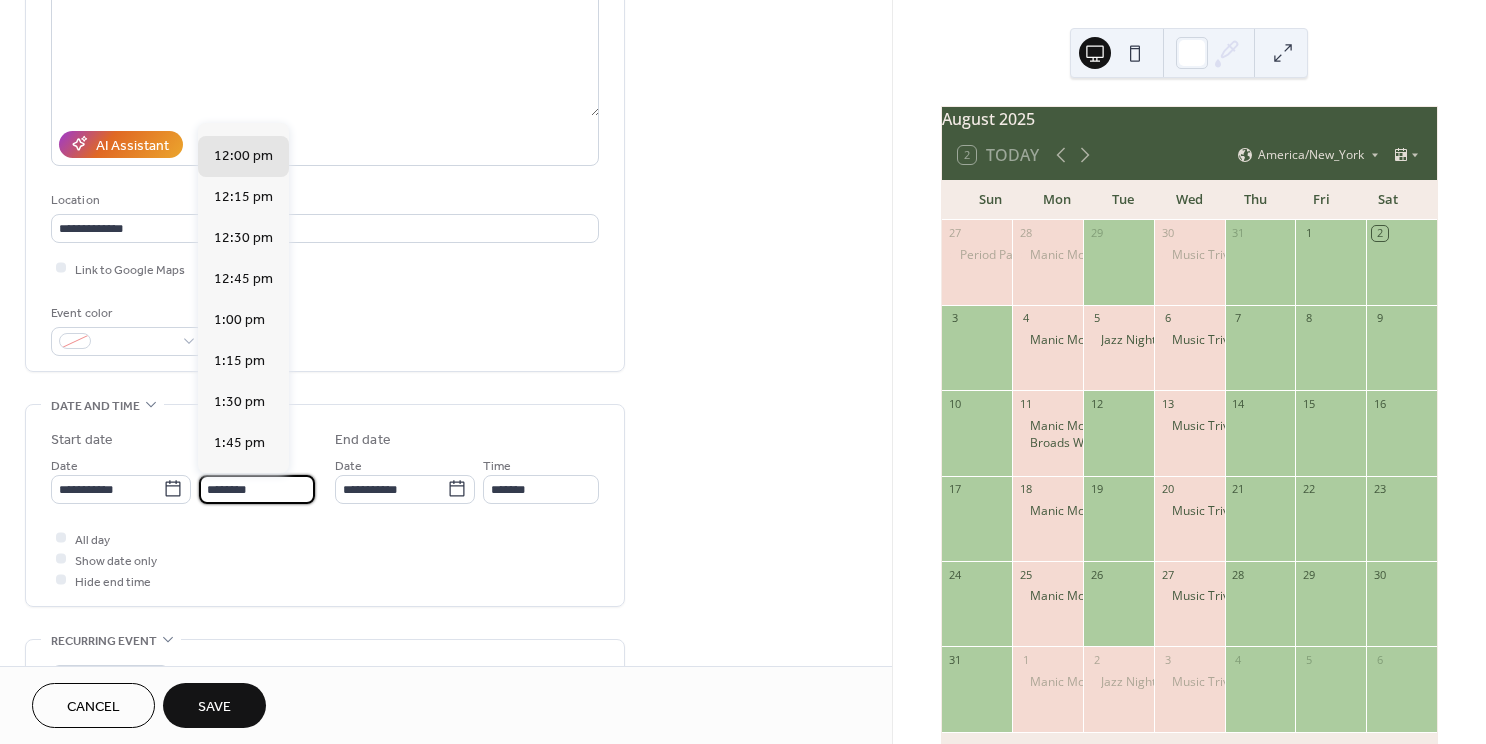 drag, startPoint x: 233, startPoint y: 487, endPoint x: 201, endPoint y: 487, distance: 32 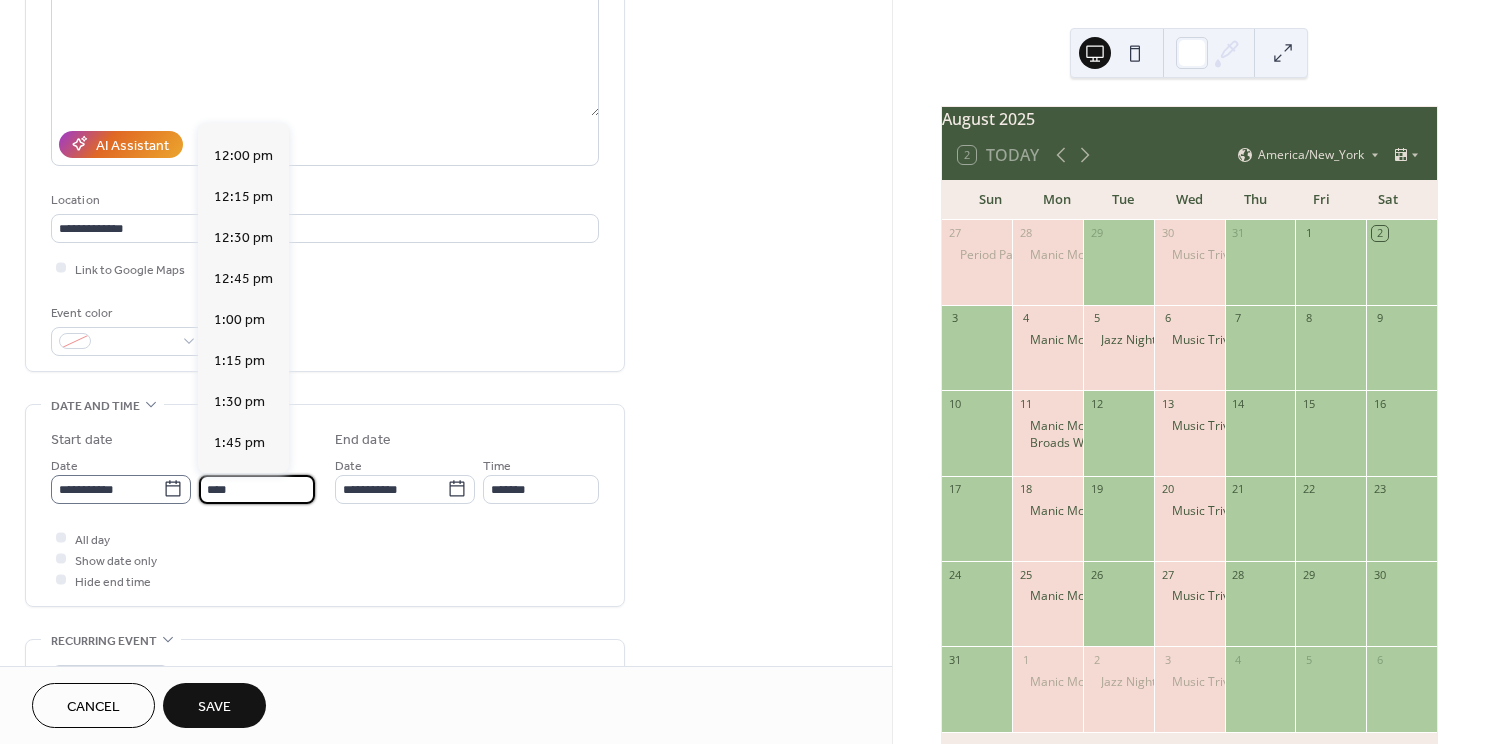 click 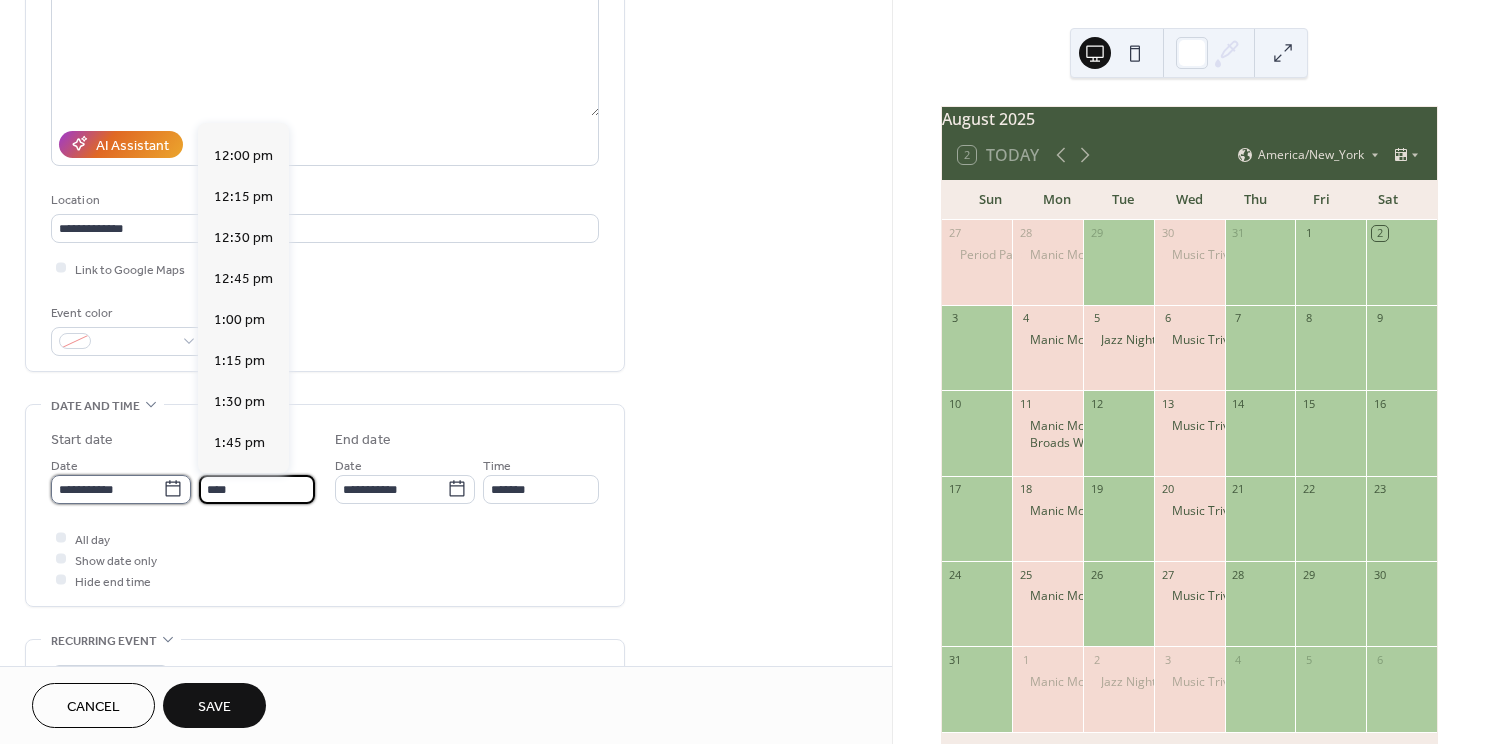 click on "**********" at bounding box center (107, 489) 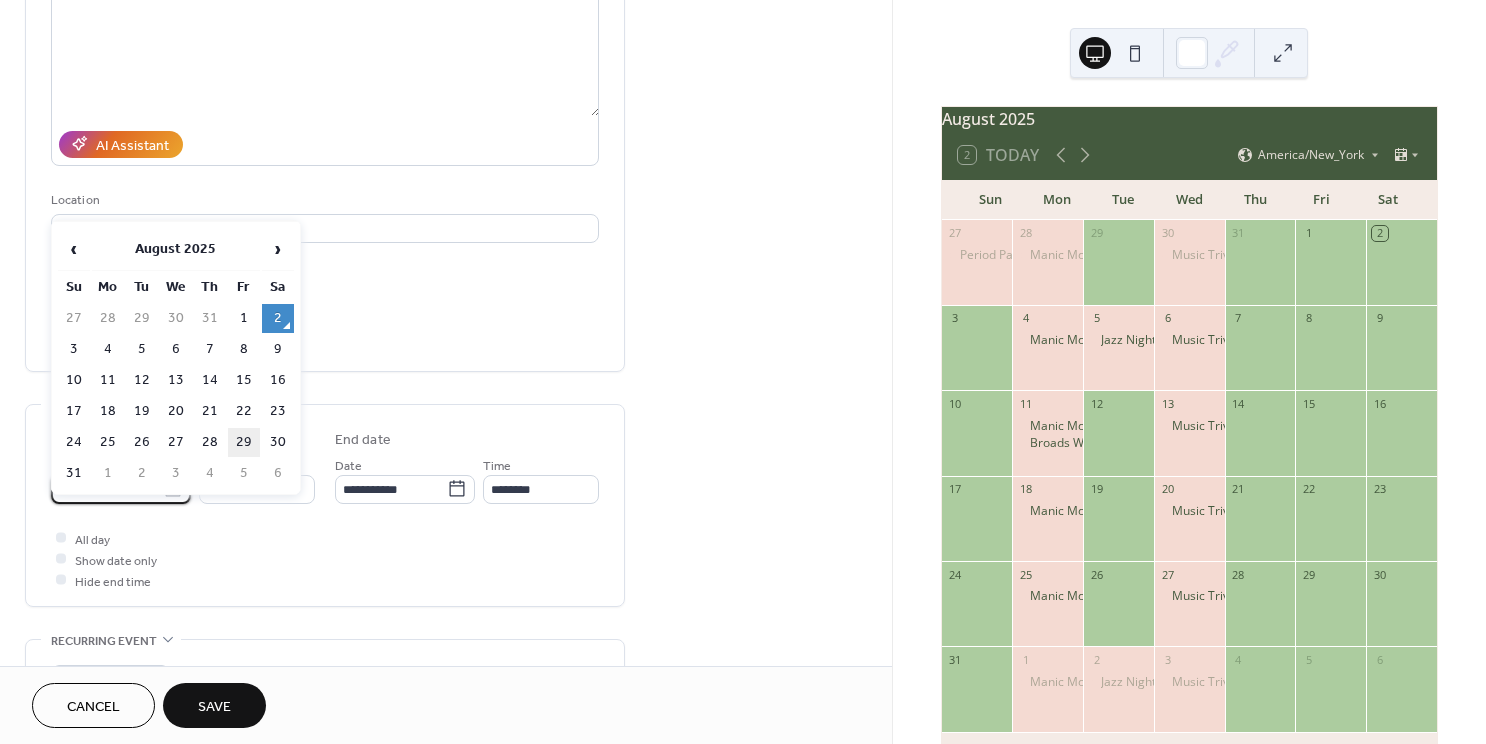 click on "29" at bounding box center (244, 442) 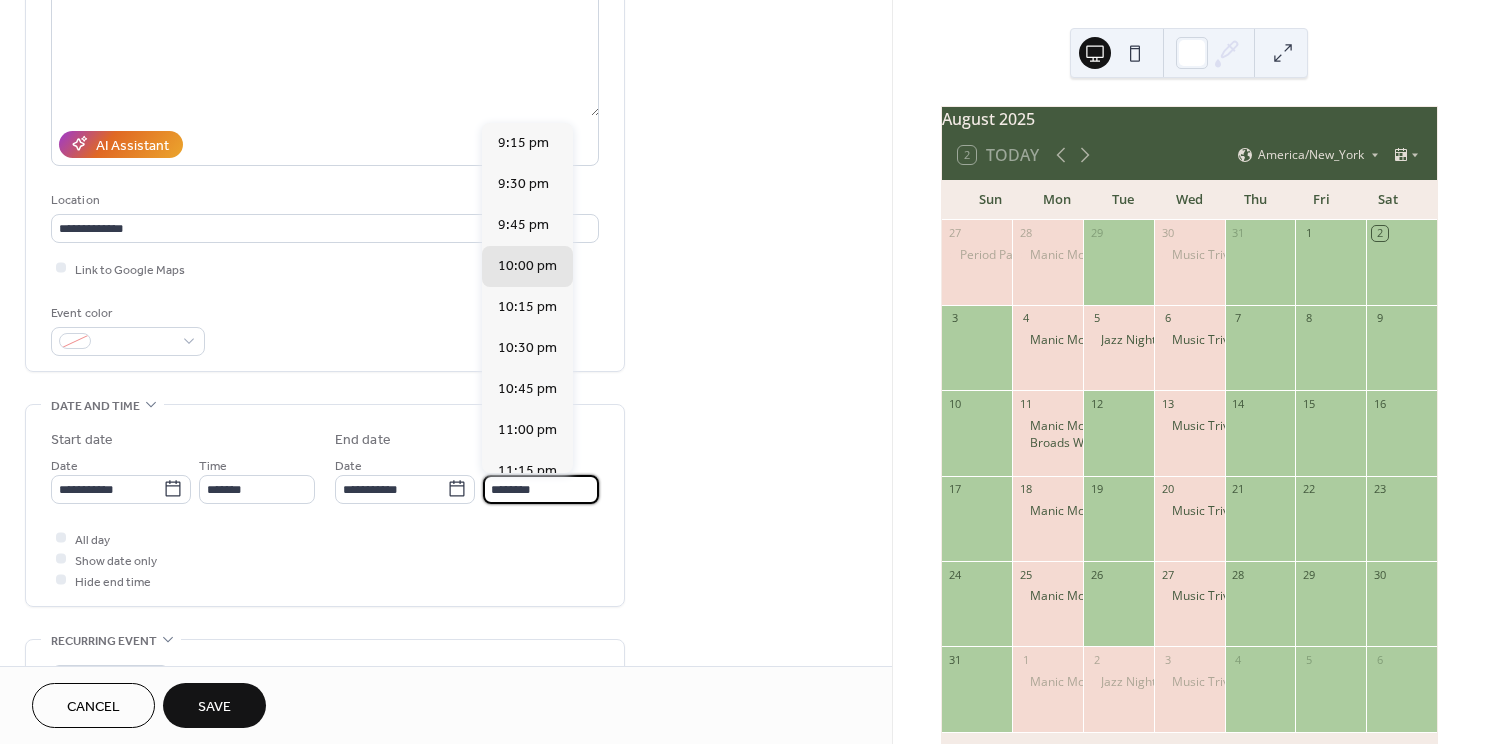 drag, startPoint x: 503, startPoint y: 484, endPoint x: 489, endPoint y: 484, distance: 14 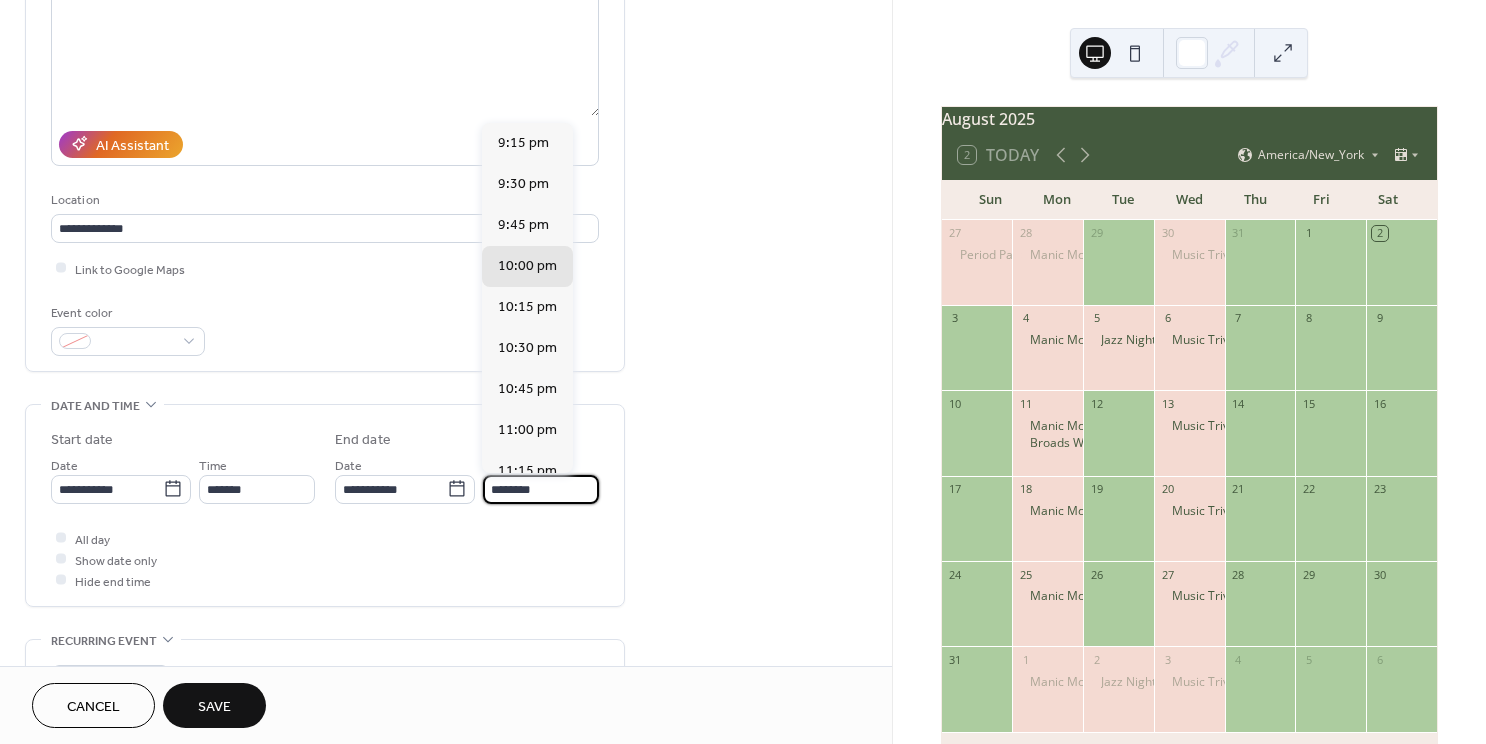 click on "********" at bounding box center (541, 489) 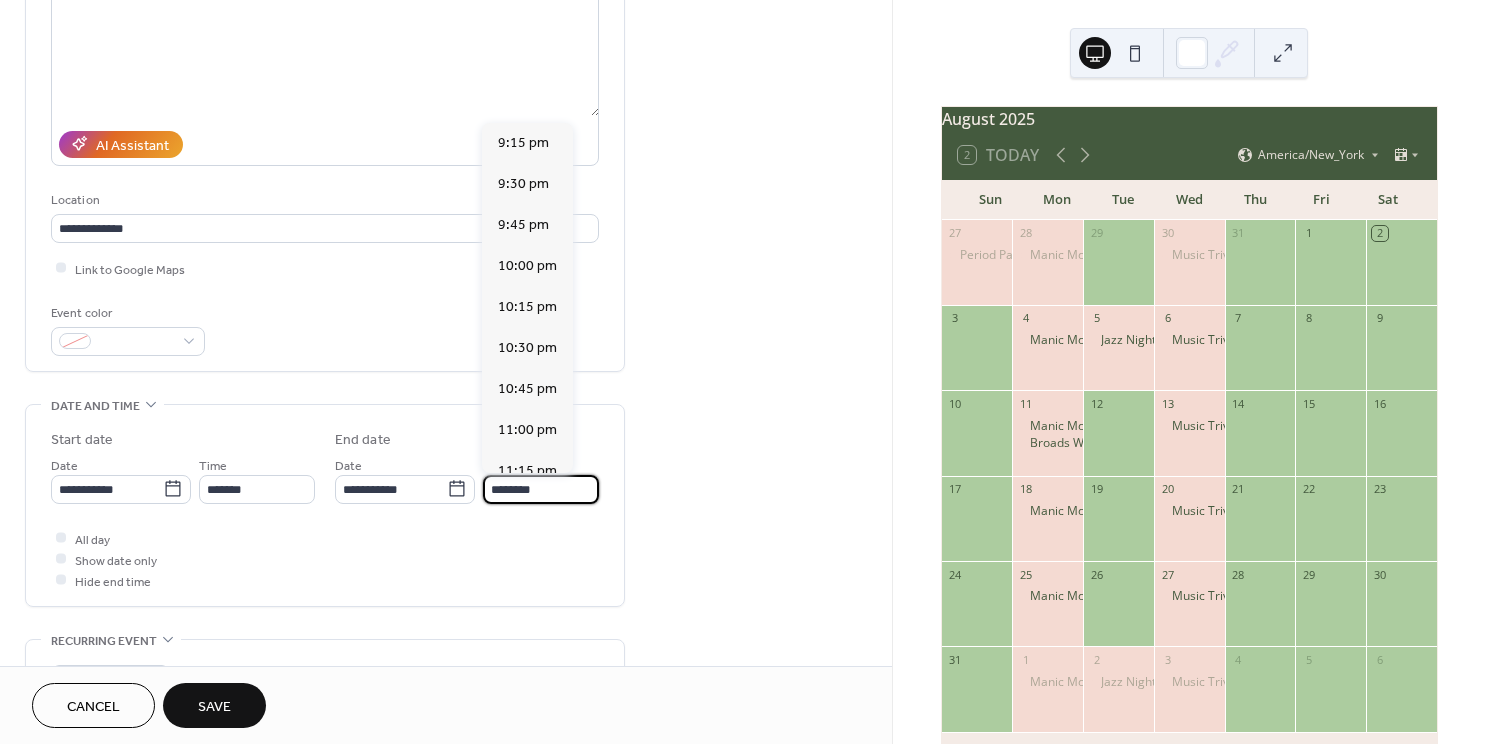 click on "********" at bounding box center [541, 489] 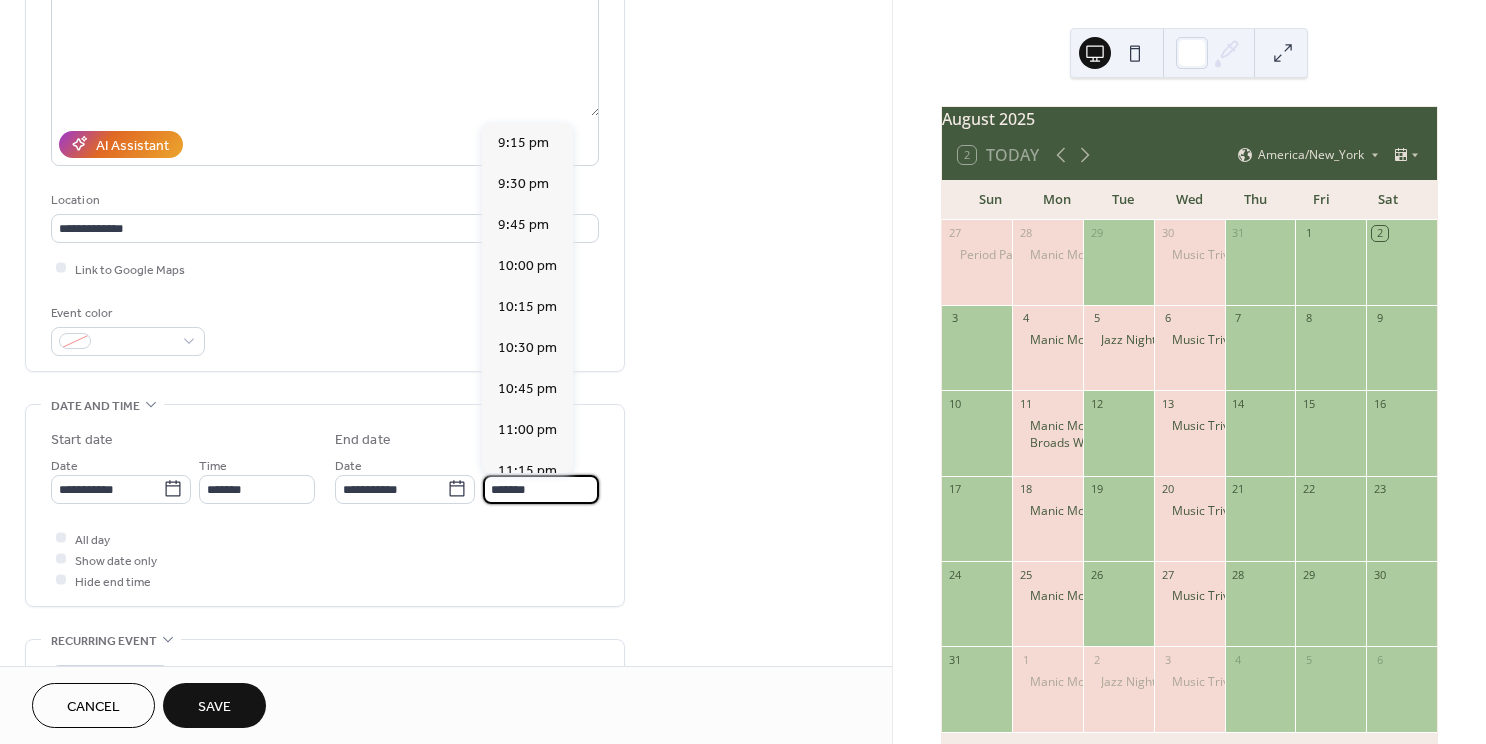 click on "All day Show date only Hide end time" at bounding box center [325, 559] 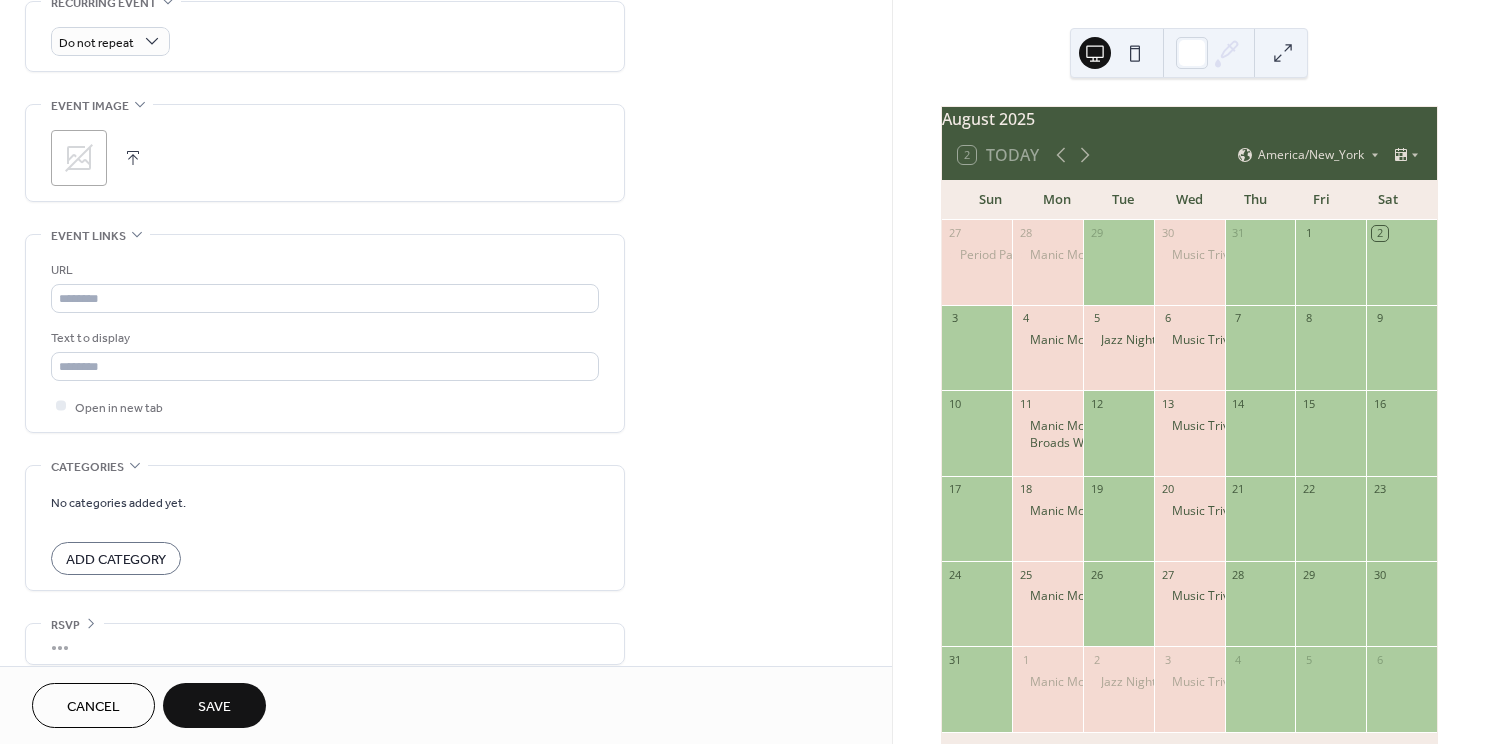 scroll, scrollTop: 898, scrollLeft: 0, axis: vertical 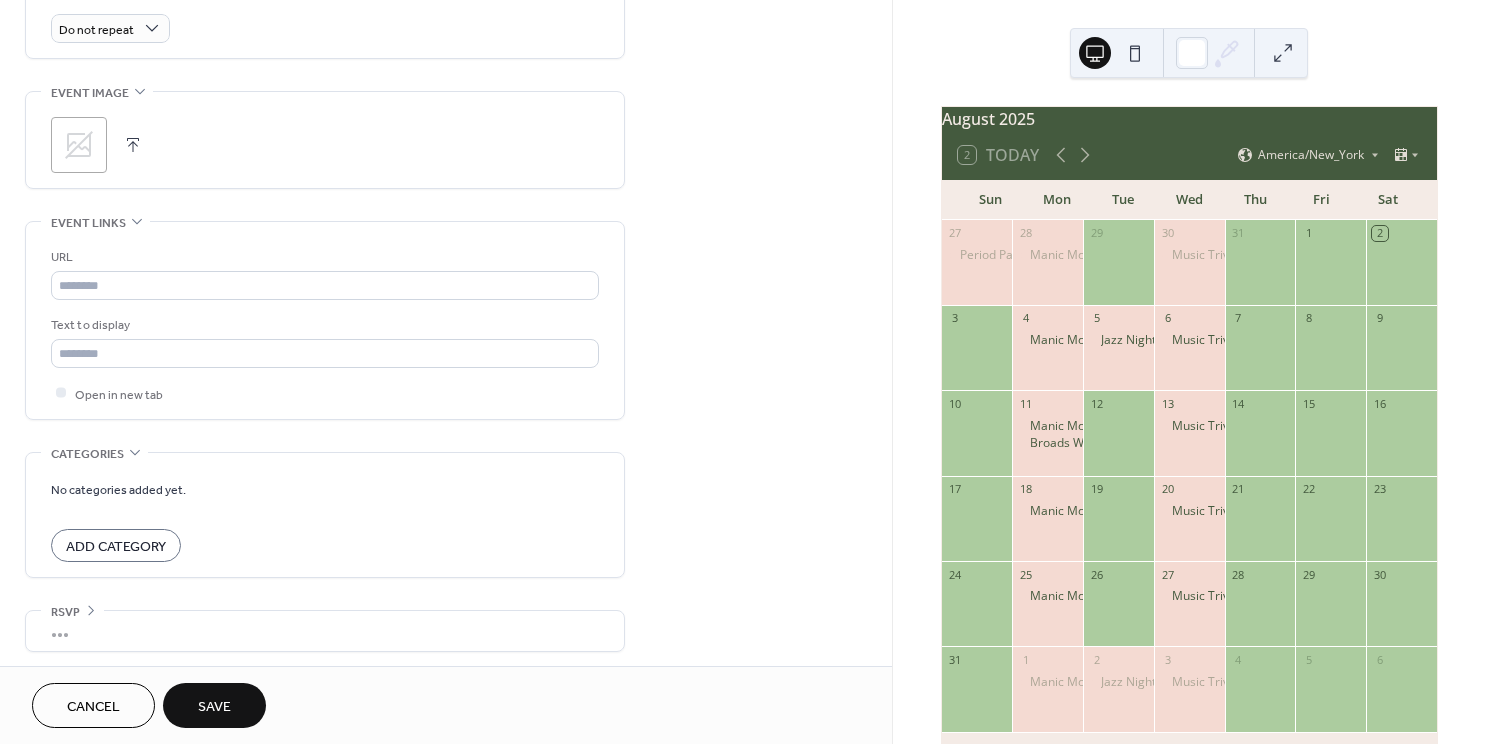 click on "Save" at bounding box center [214, 707] 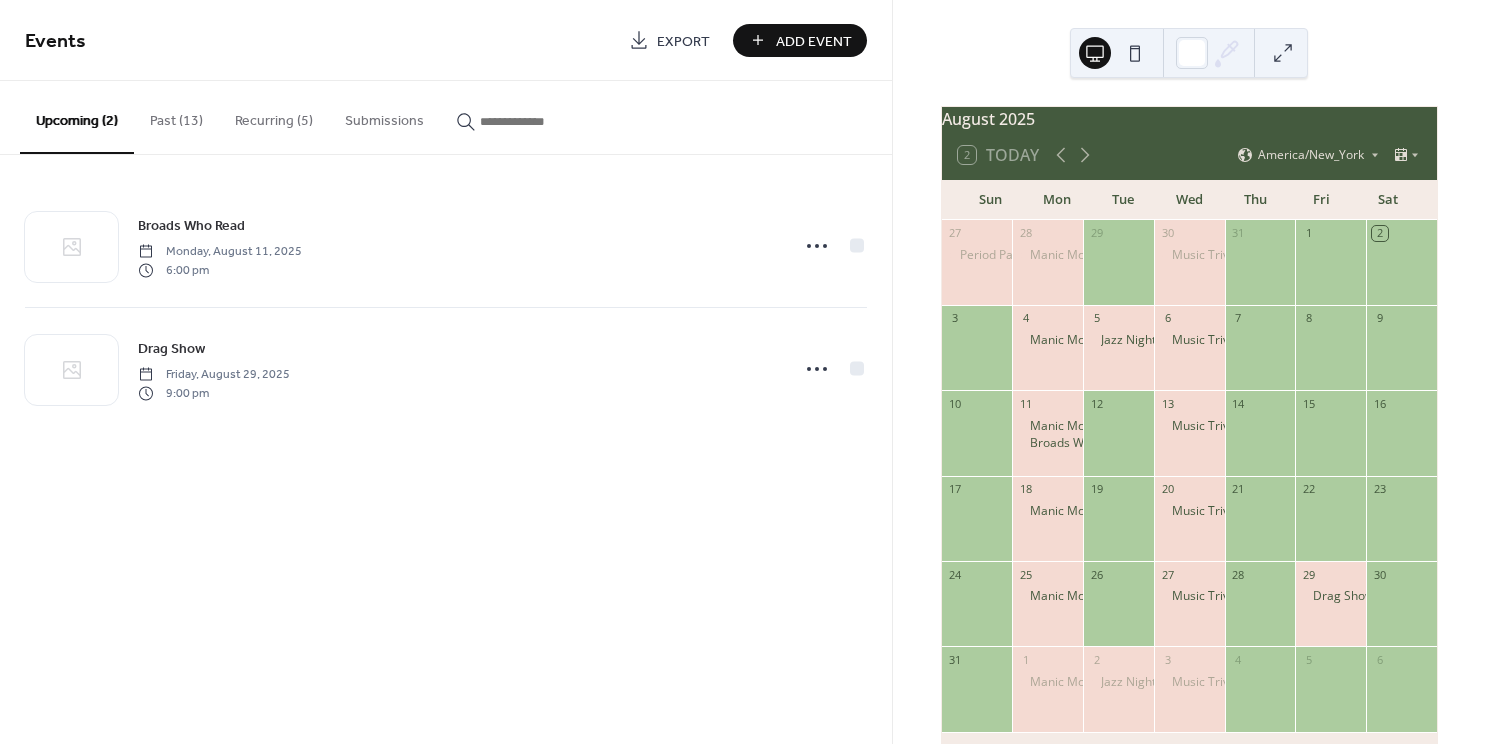 click on "Add Event" at bounding box center [814, 41] 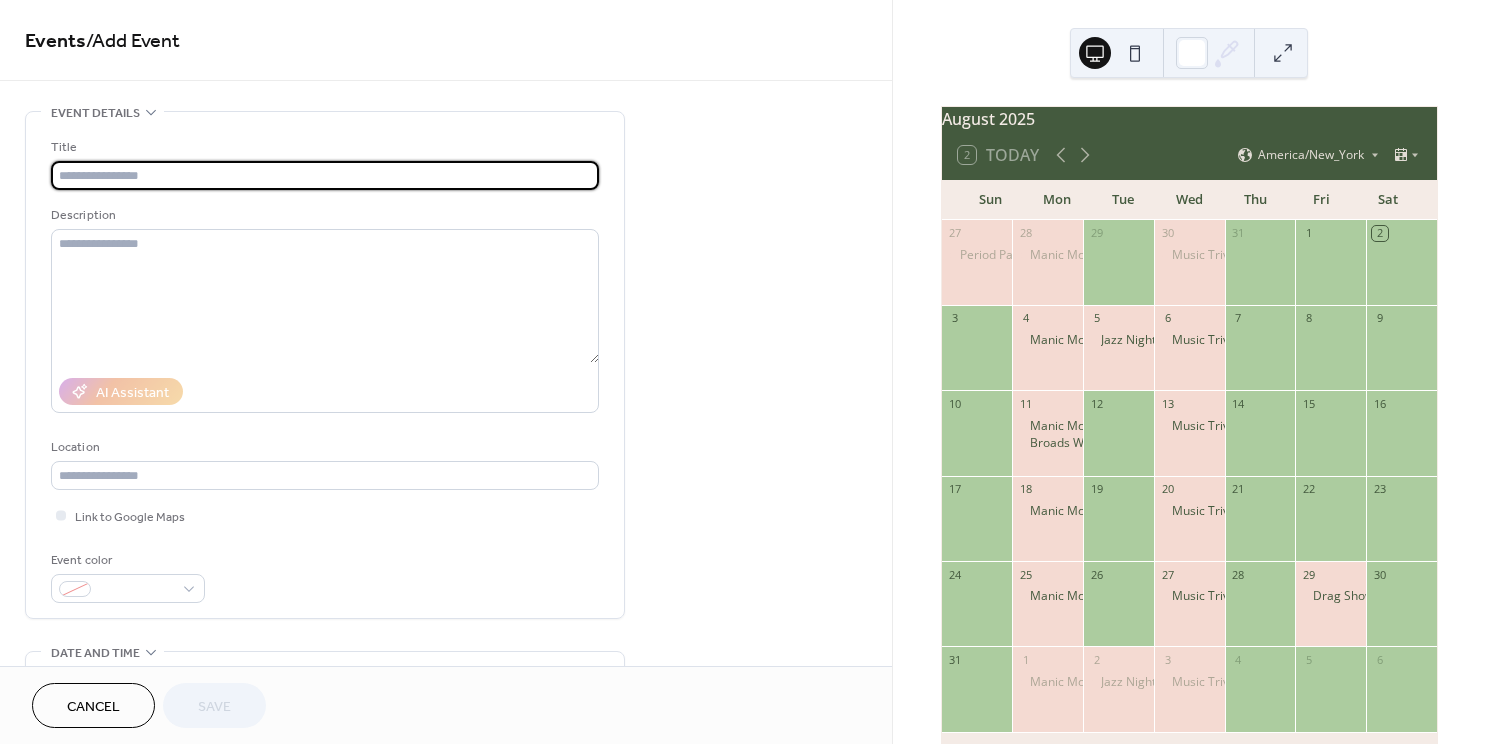 click at bounding box center [325, 175] 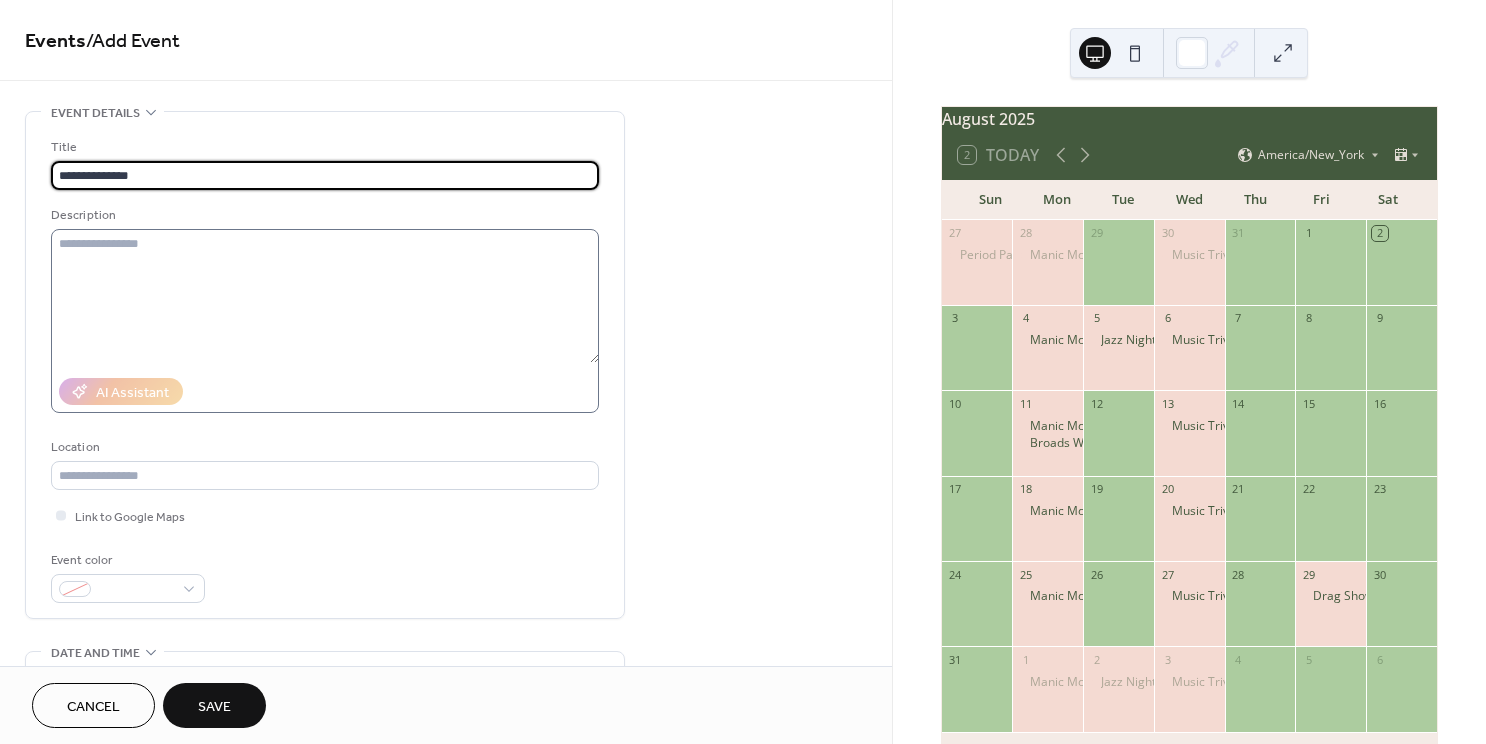type on "**********" 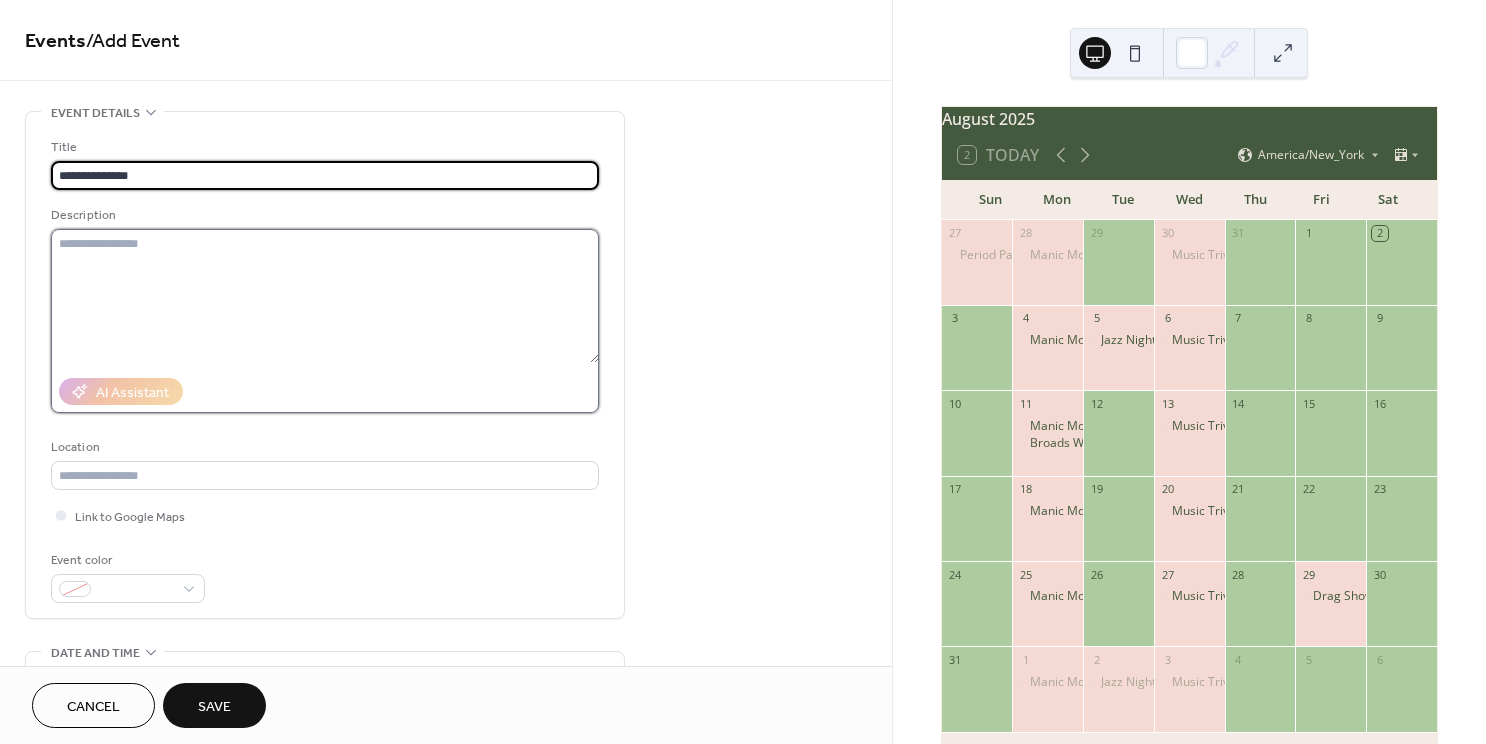 click at bounding box center [325, 296] 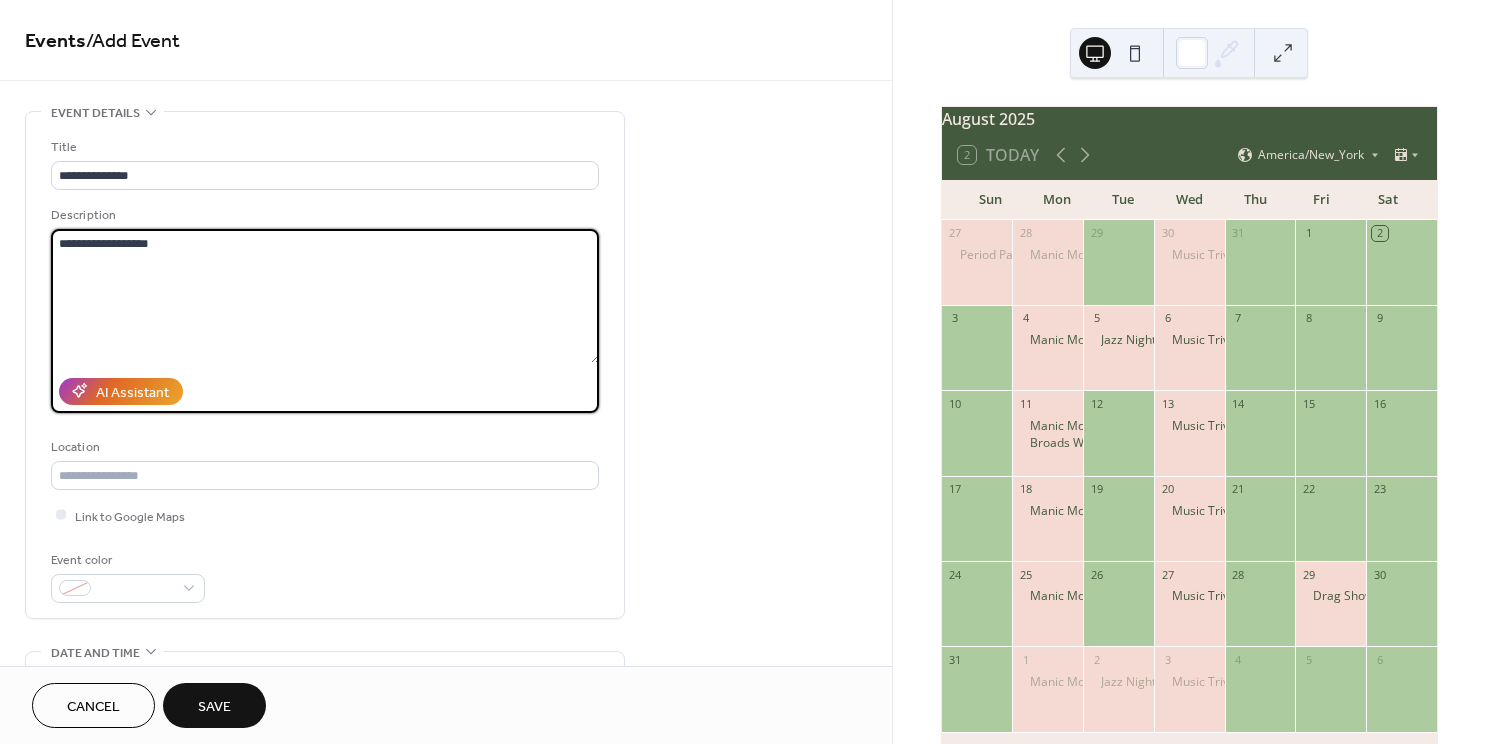 click on "**********" at bounding box center (325, 296) 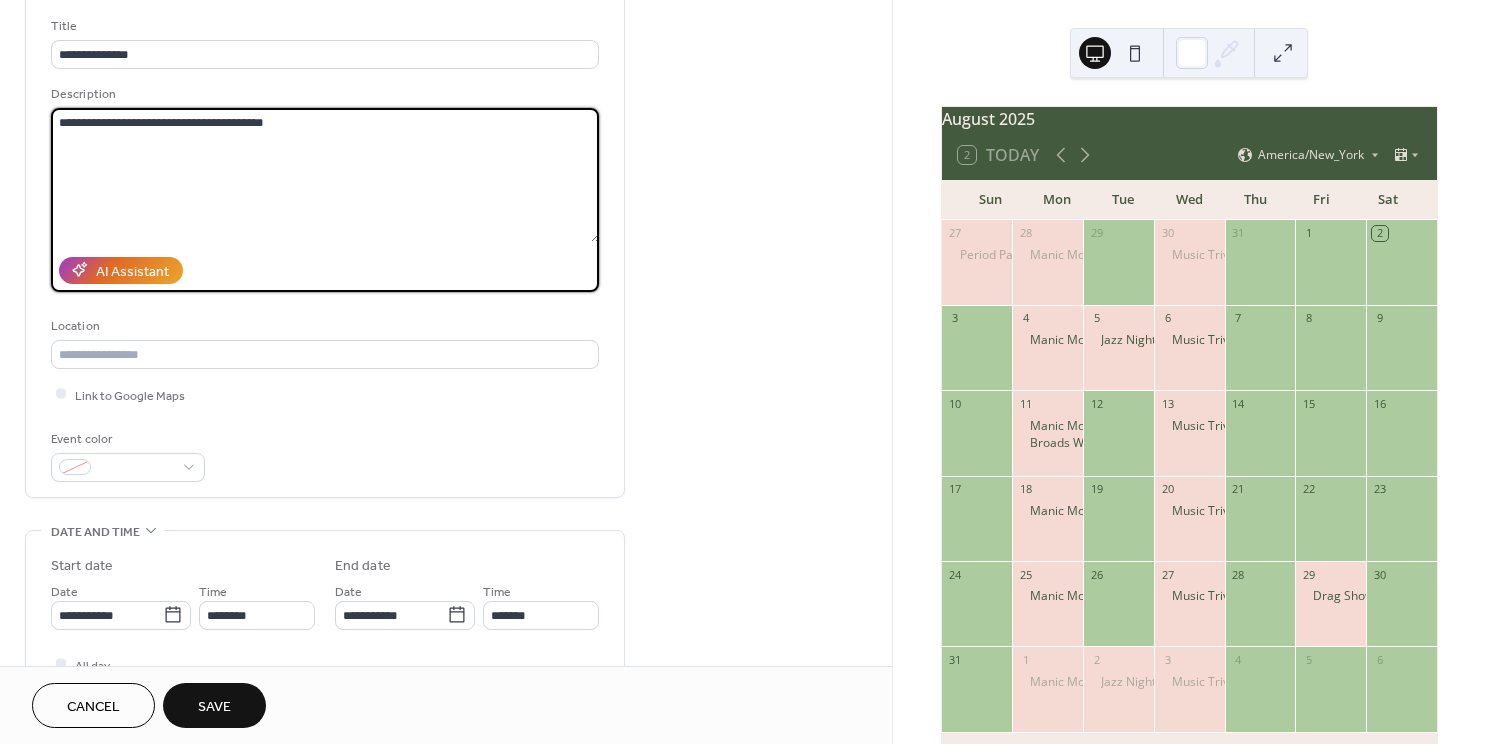 scroll, scrollTop: 128, scrollLeft: 0, axis: vertical 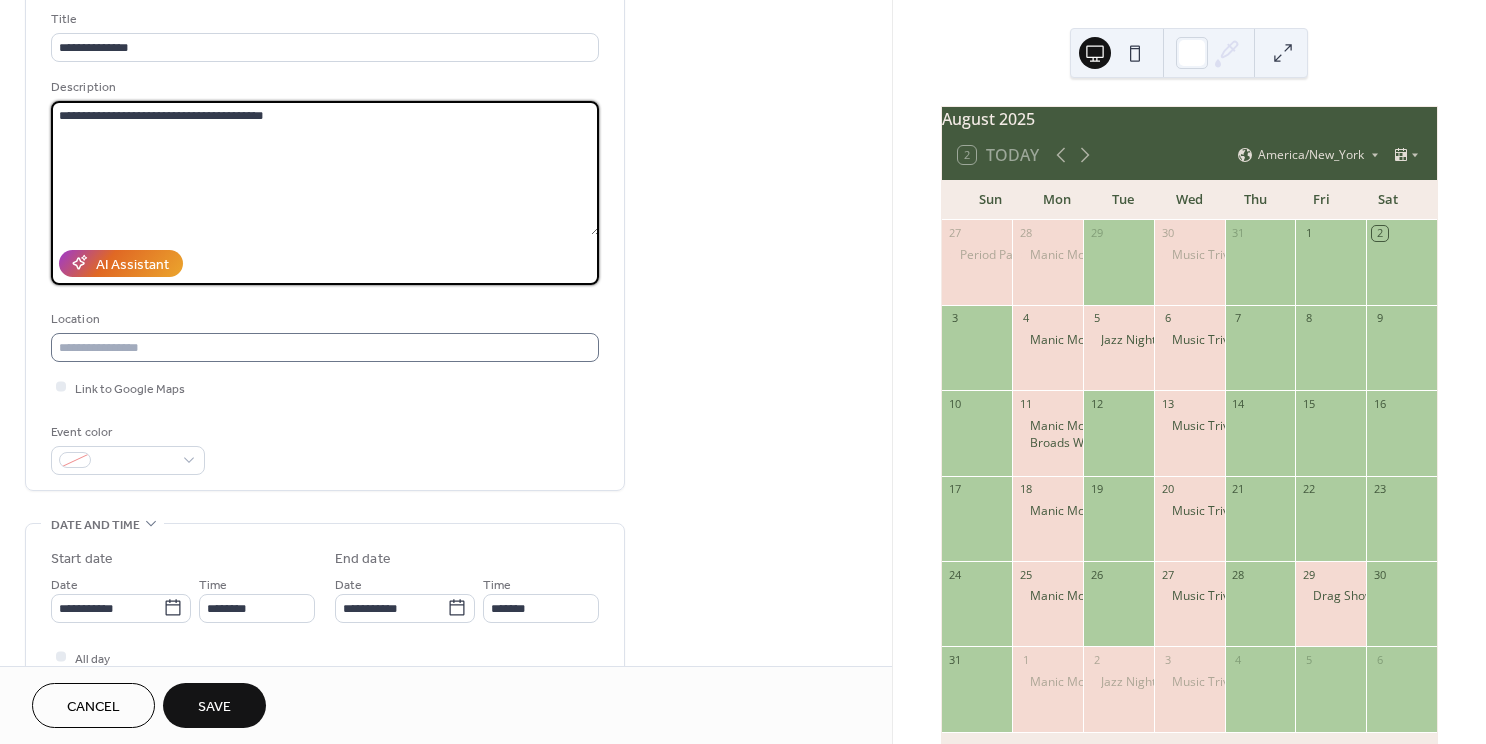 type on "**********" 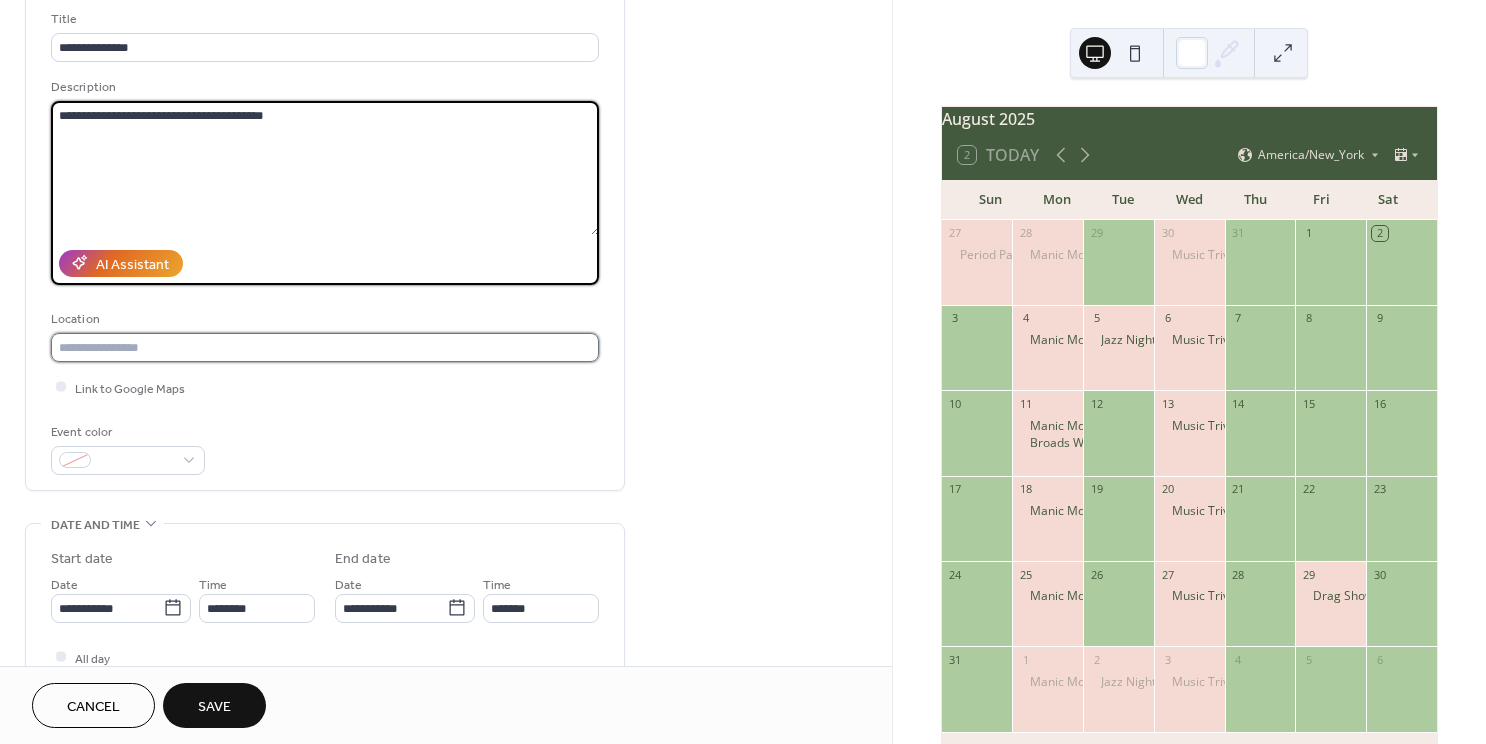 click at bounding box center (325, 347) 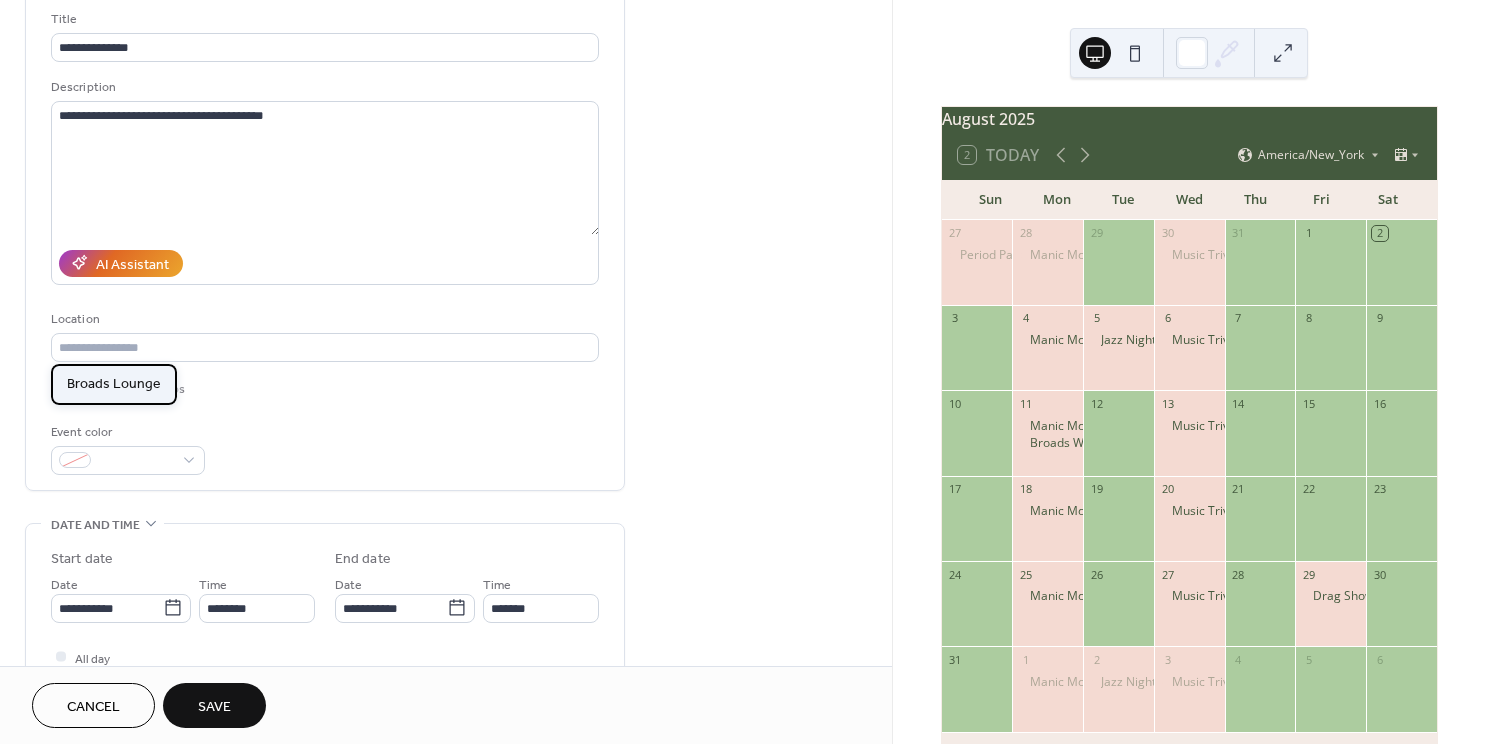 click on "Broads Lounge" at bounding box center [114, 384] 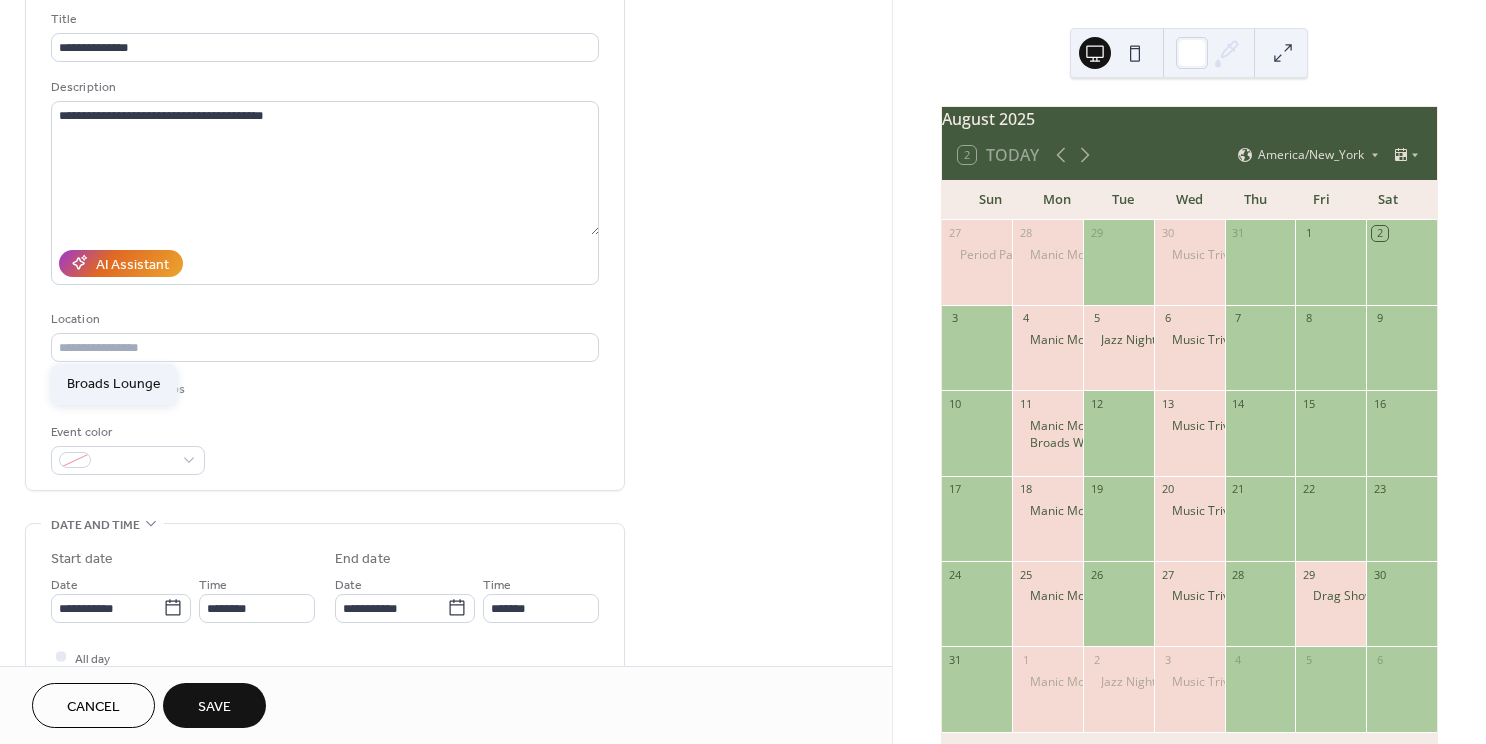 type on "**********" 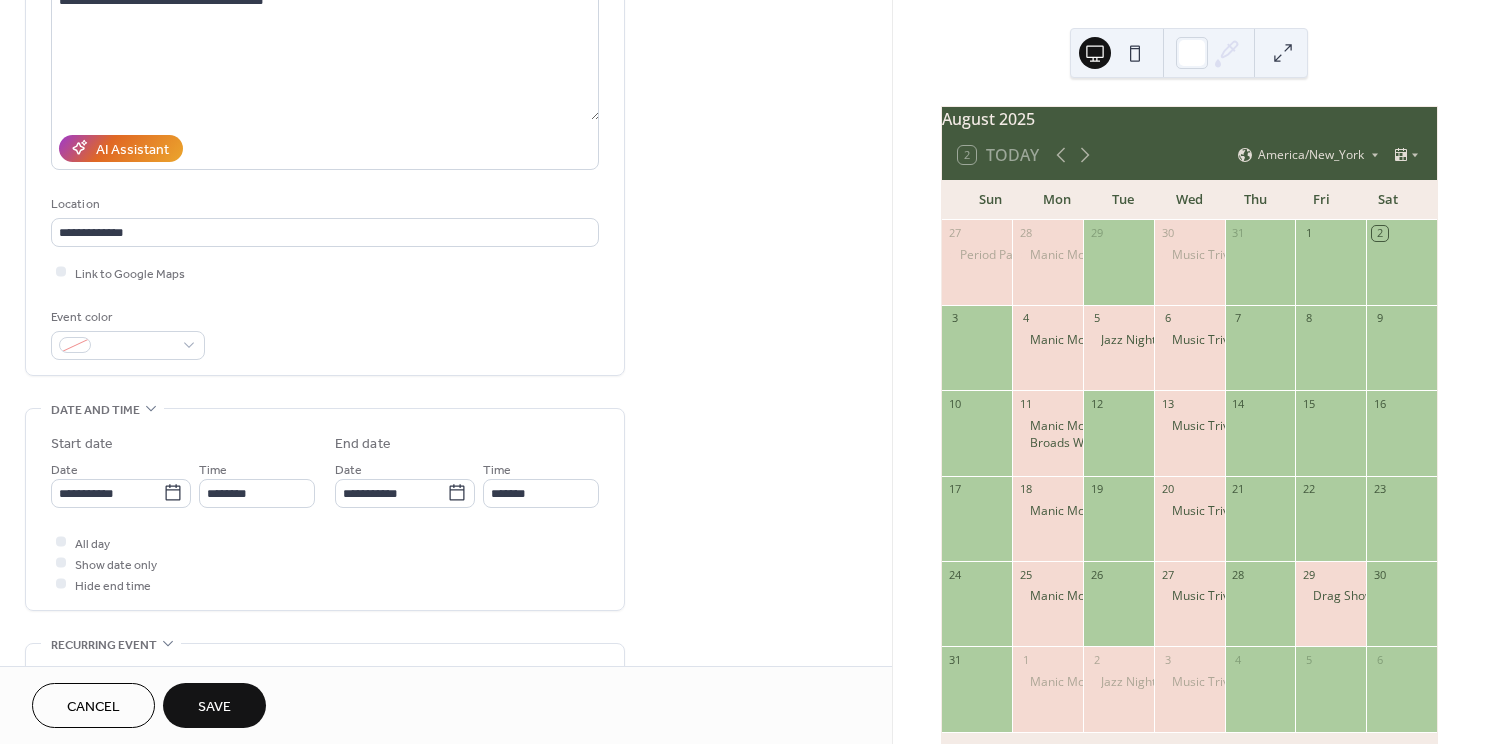 scroll, scrollTop: 248, scrollLeft: 0, axis: vertical 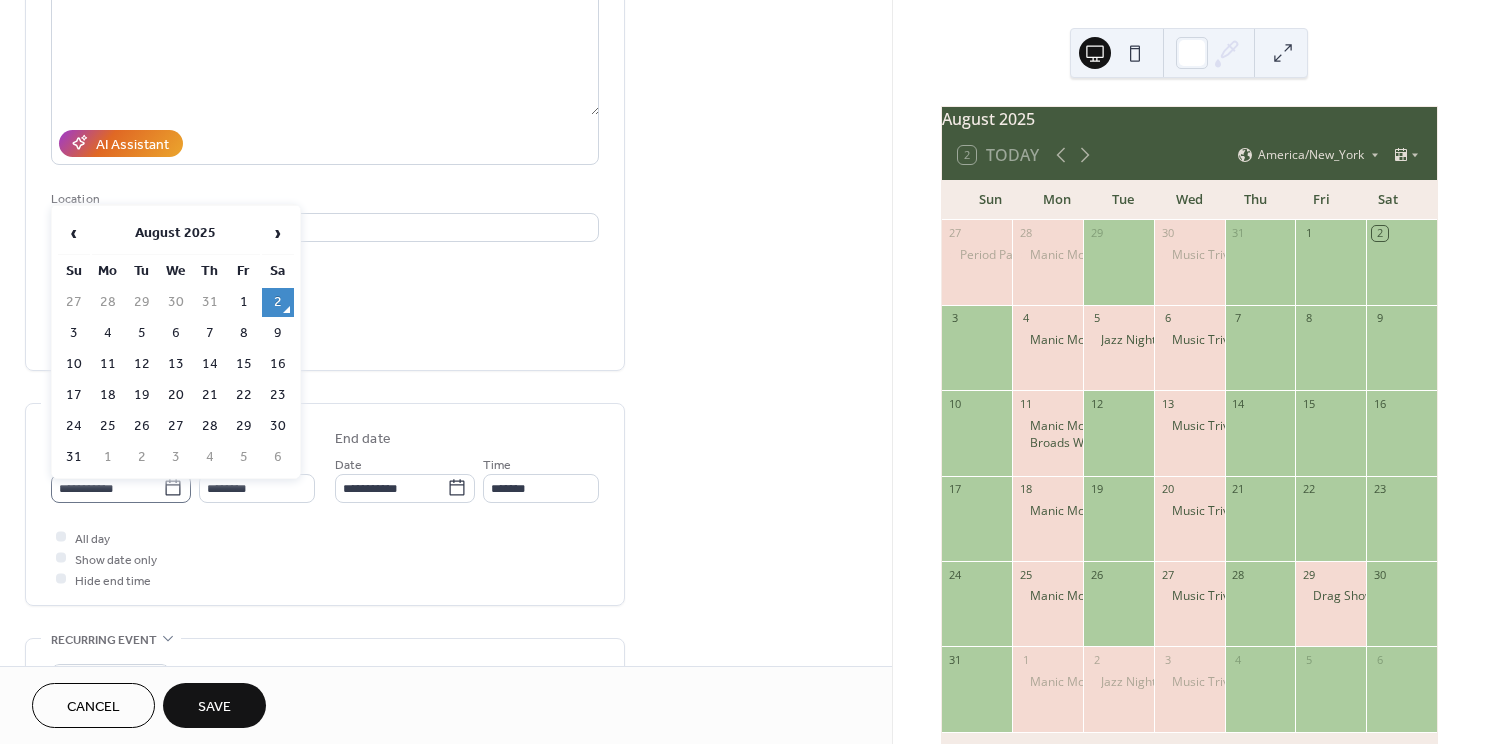 click 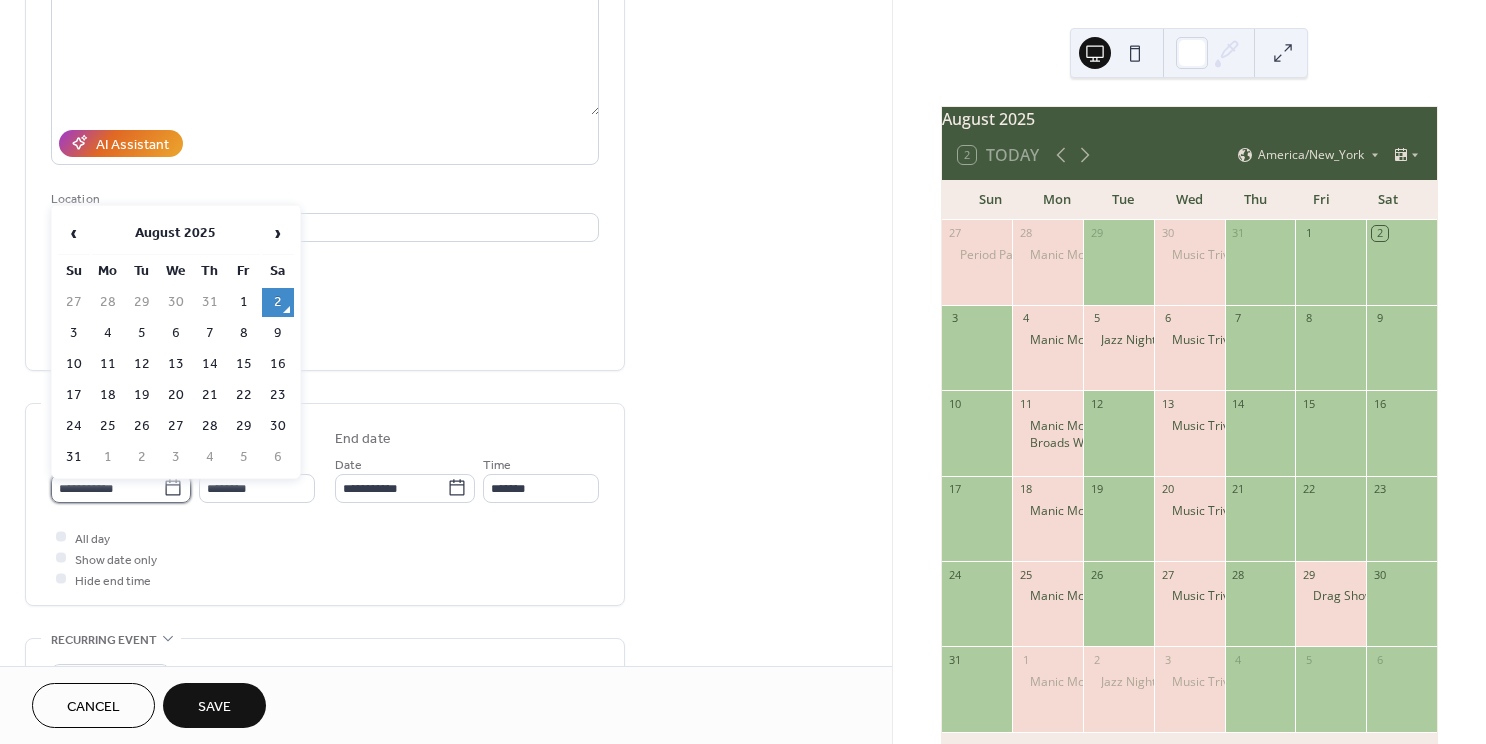 click on "**********" at bounding box center [107, 488] 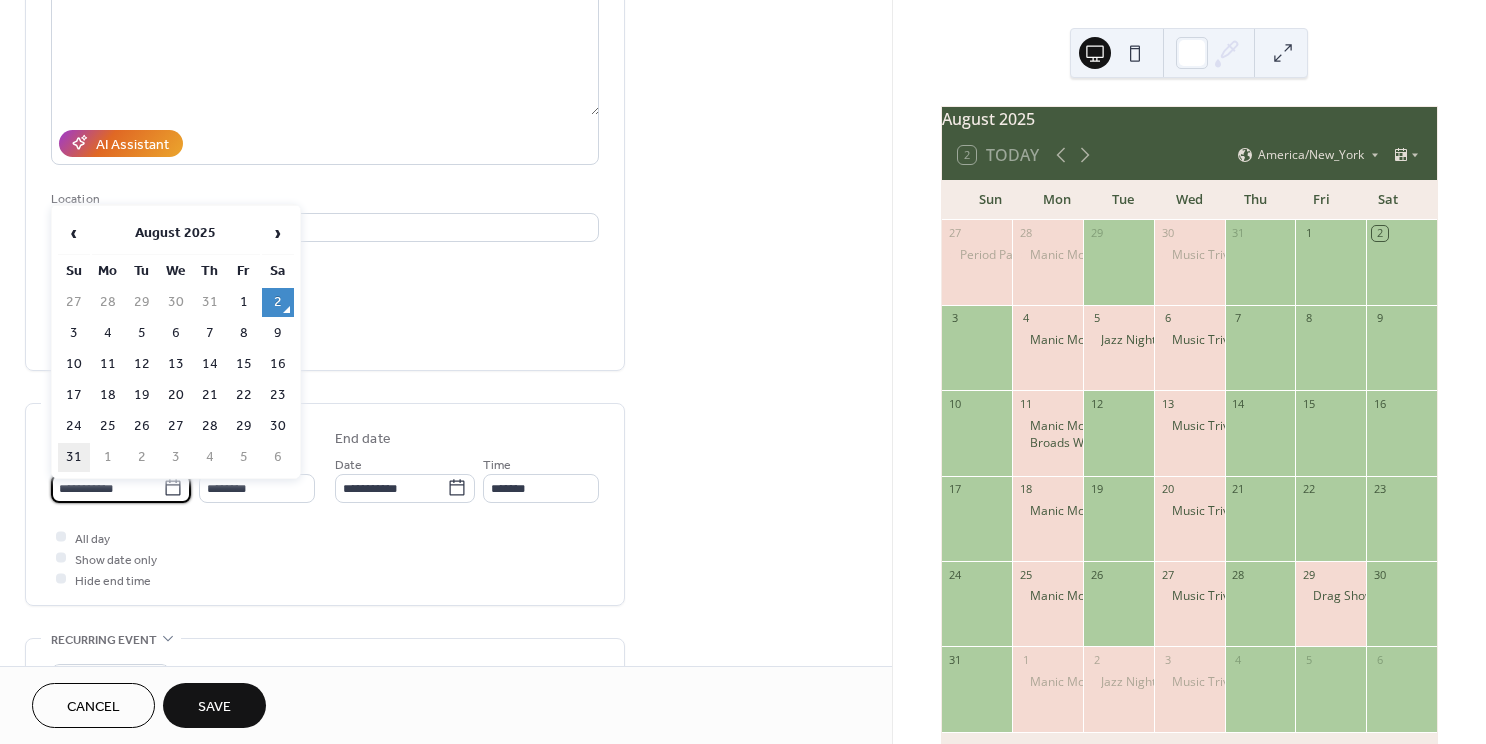click on "31" at bounding box center (74, 457) 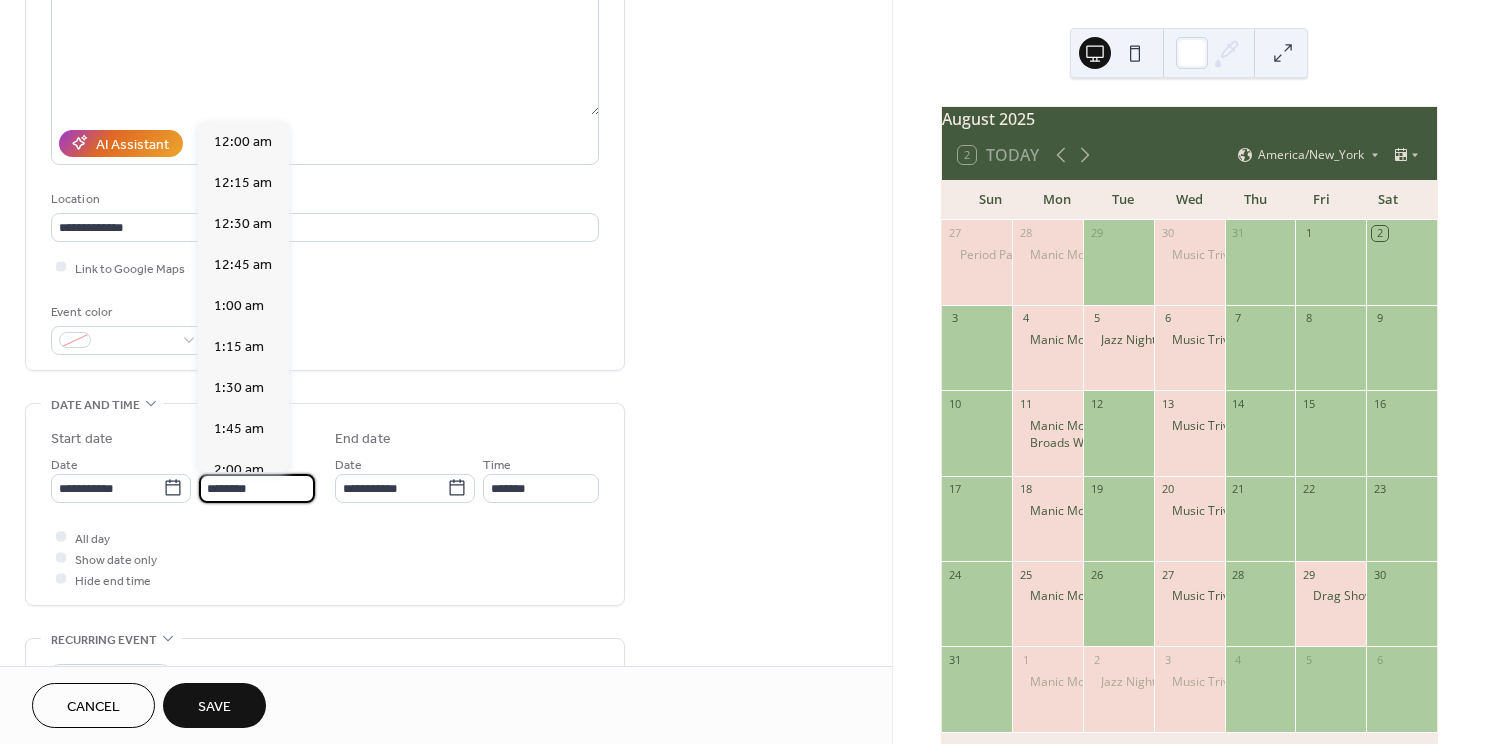 scroll, scrollTop: 1955, scrollLeft: 0, axis: vertical 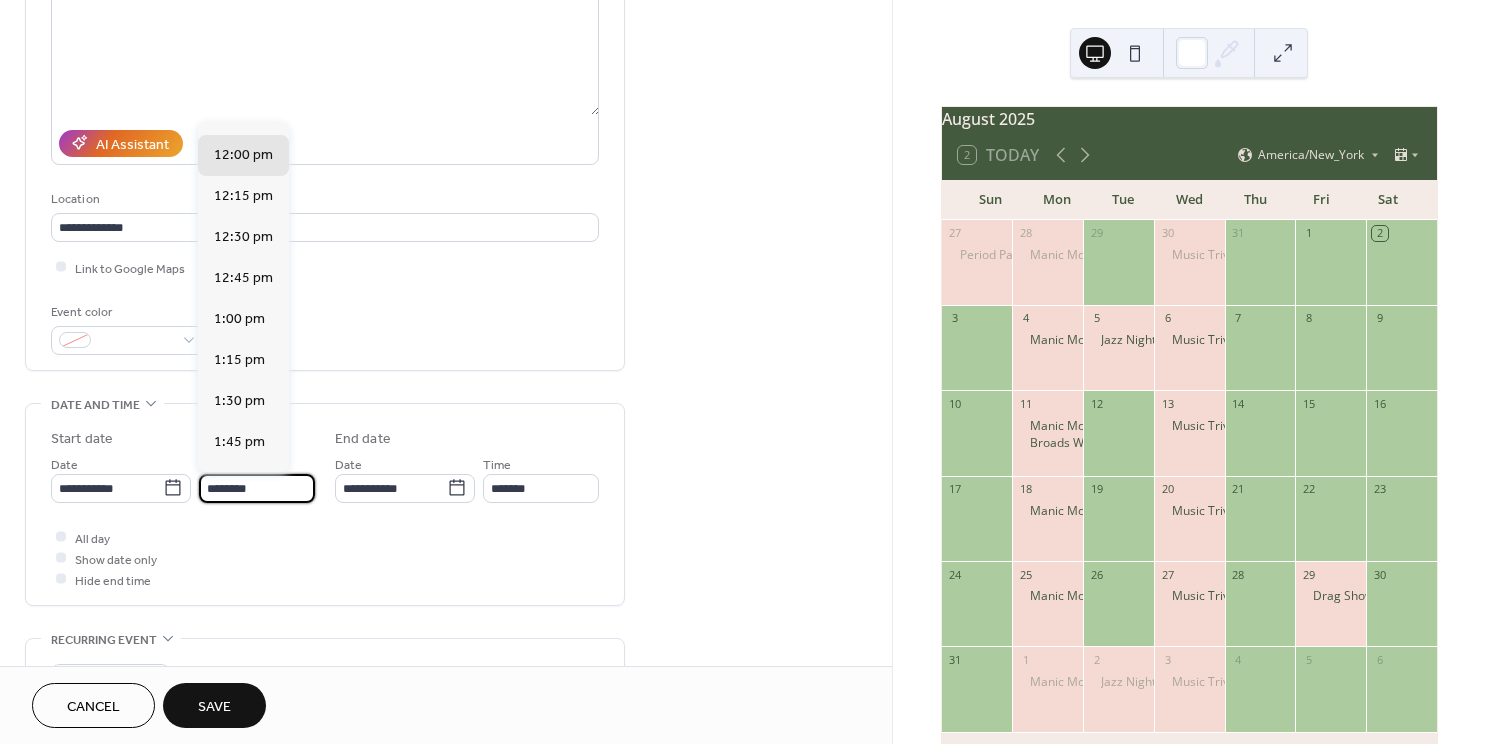 drag, startPoint x: 236, startPoint y: 486, endPoint x: 200, endPoint y: 486, distance: 36 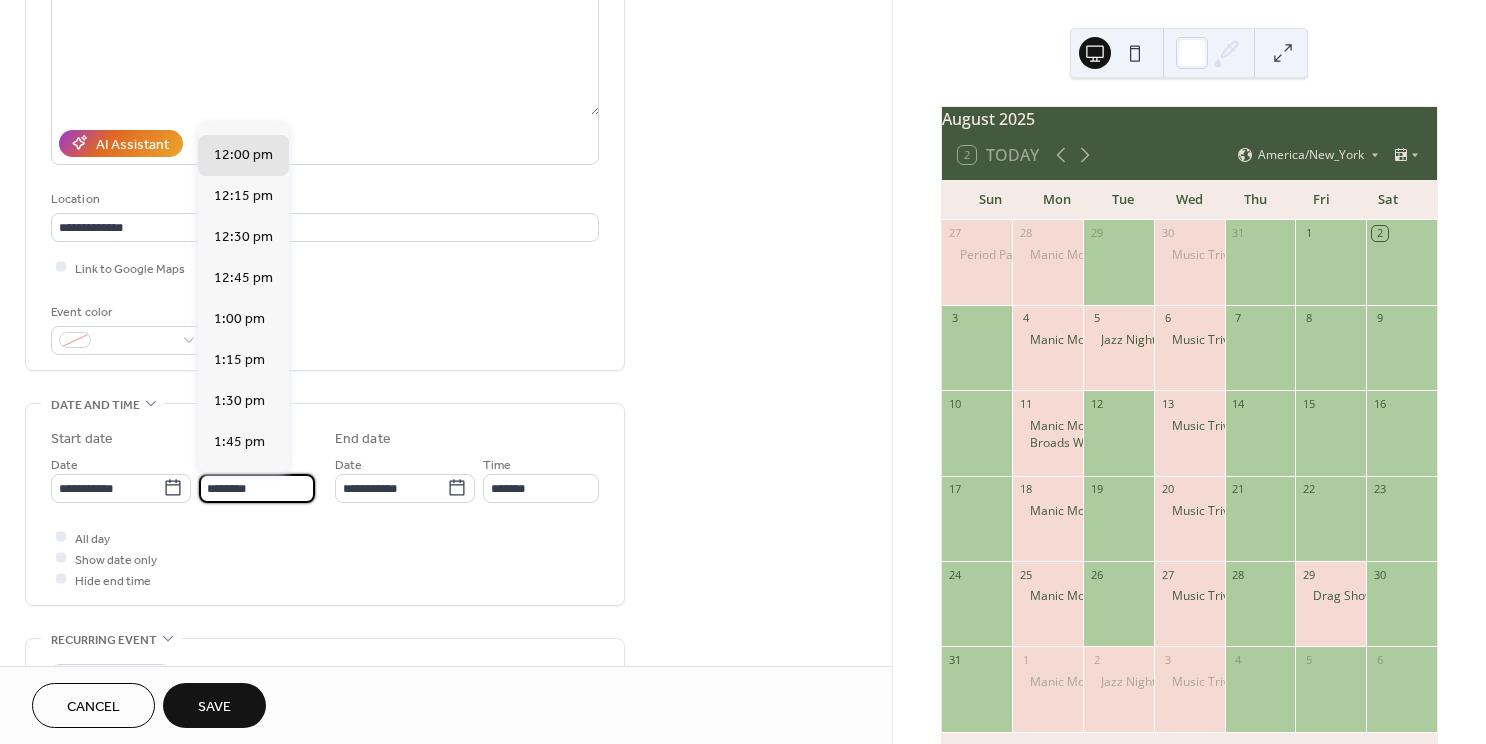 click on "********" at bounding box center [257, 488] 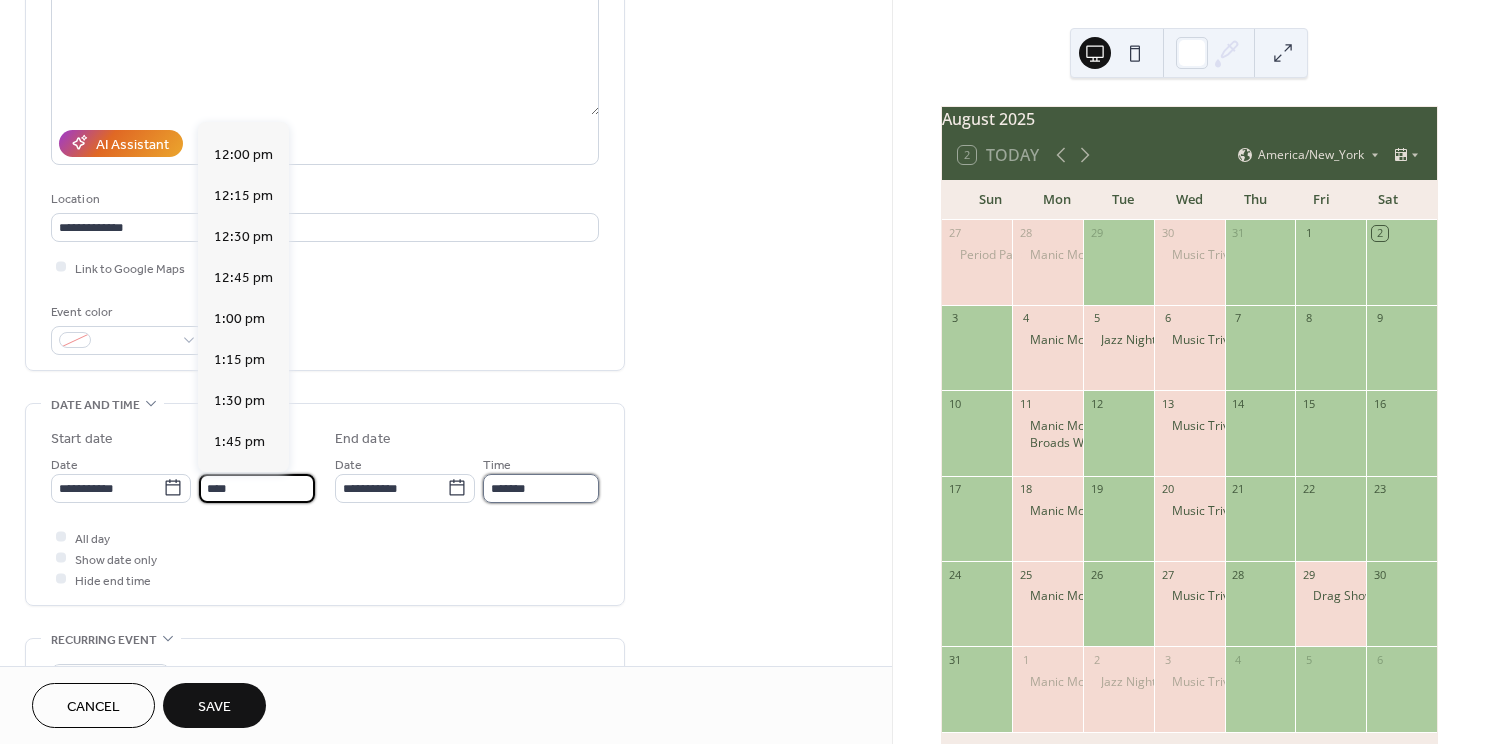 type on "*******" 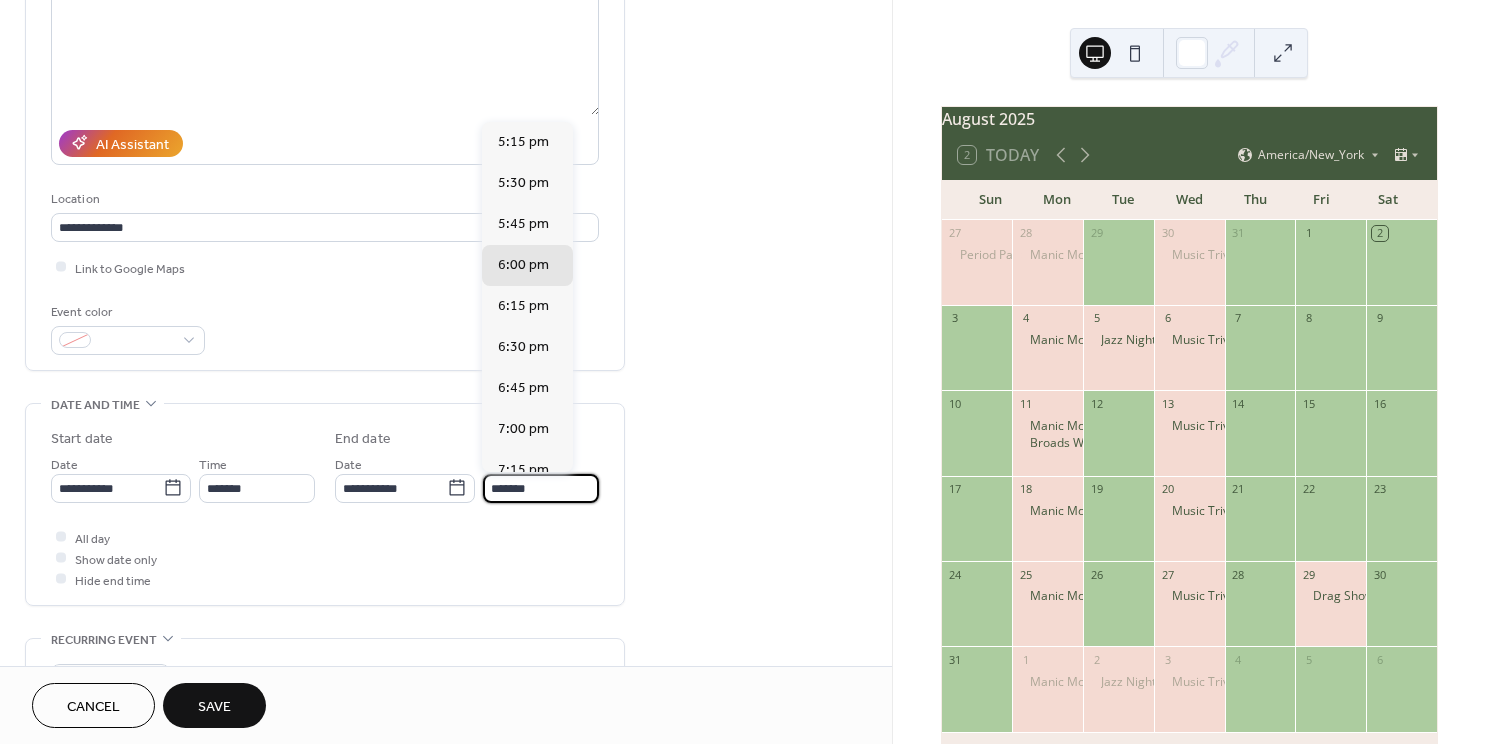 drag, startPoint x: 515, startPoint y: 485, endPoint x: 486, endPoint y: 486, distance: 29.017237 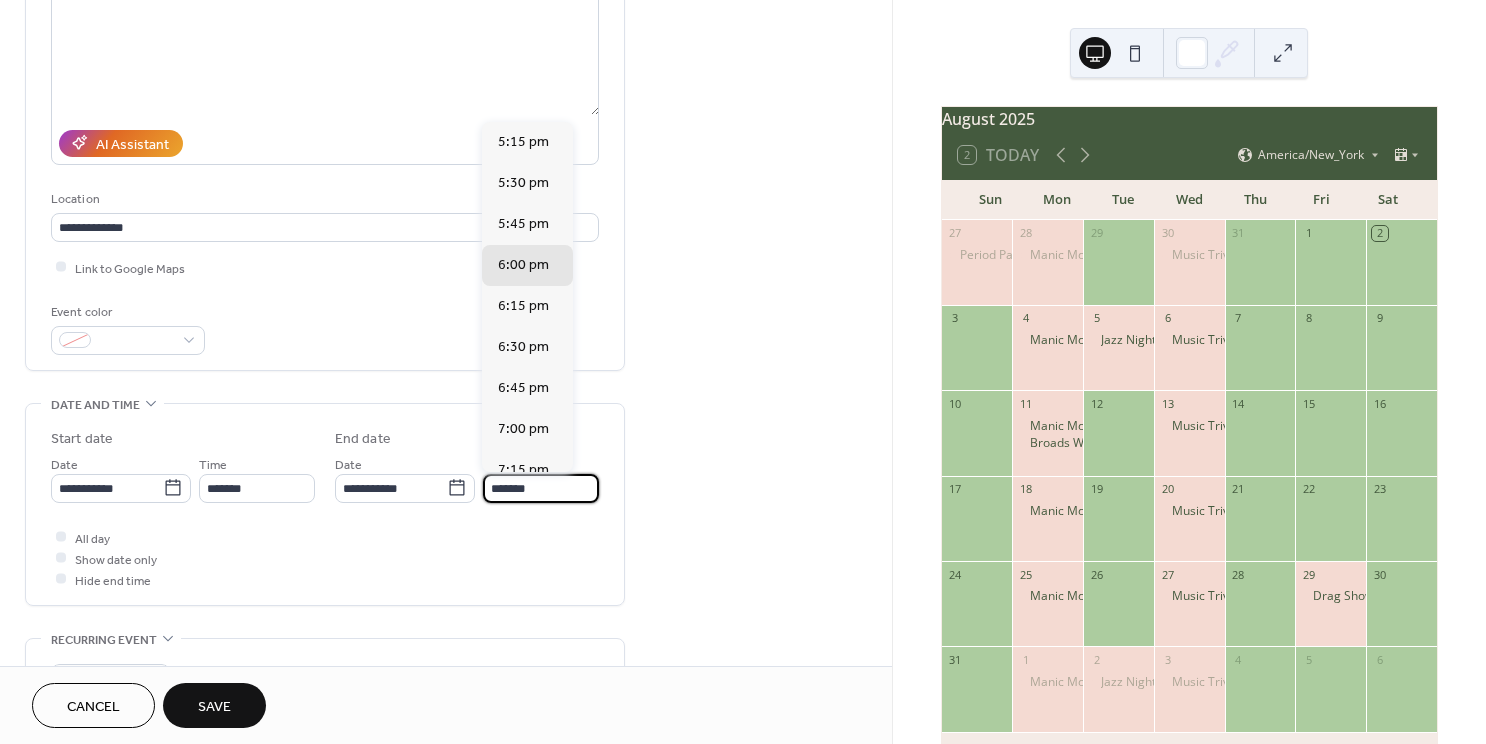 click on "*******" at bounding box center [541, 488] 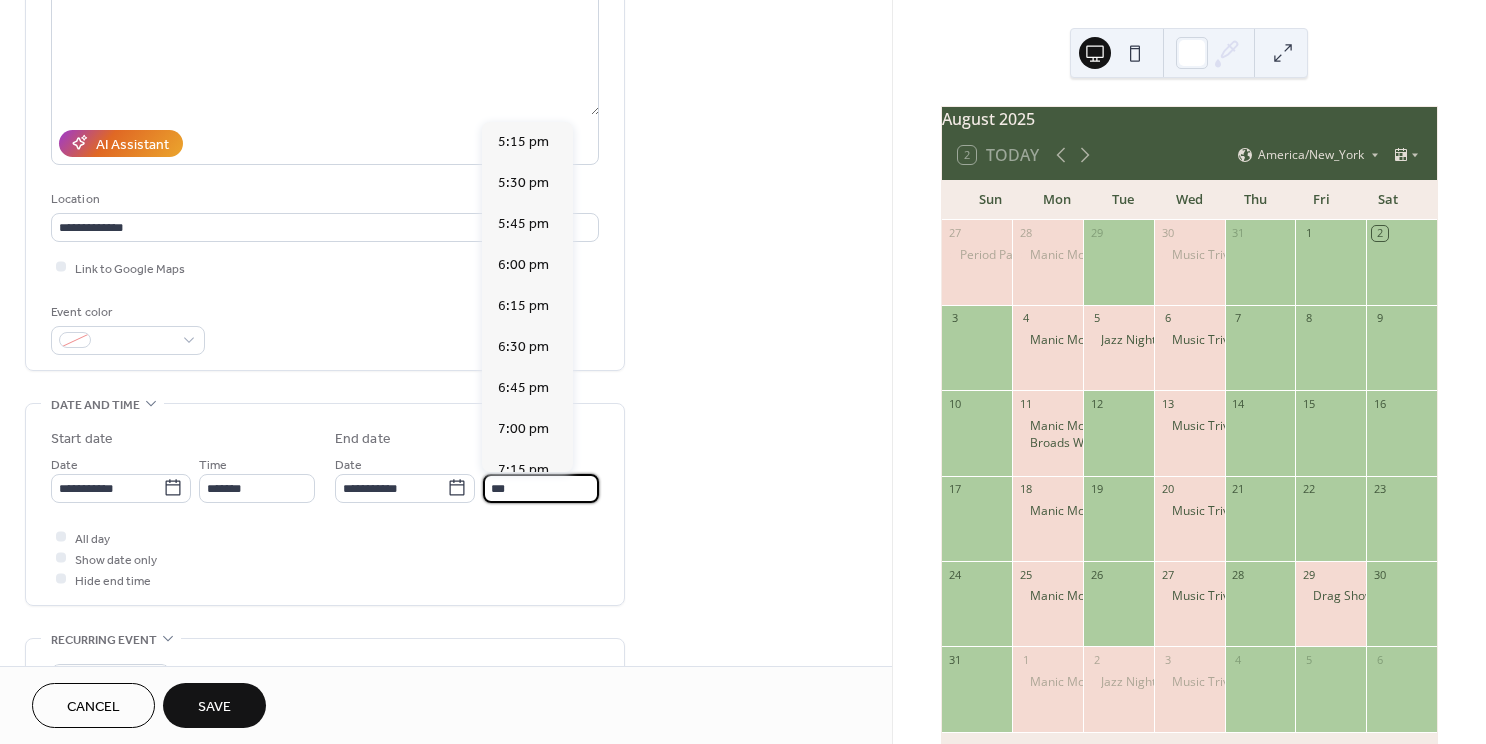 type on "*******" 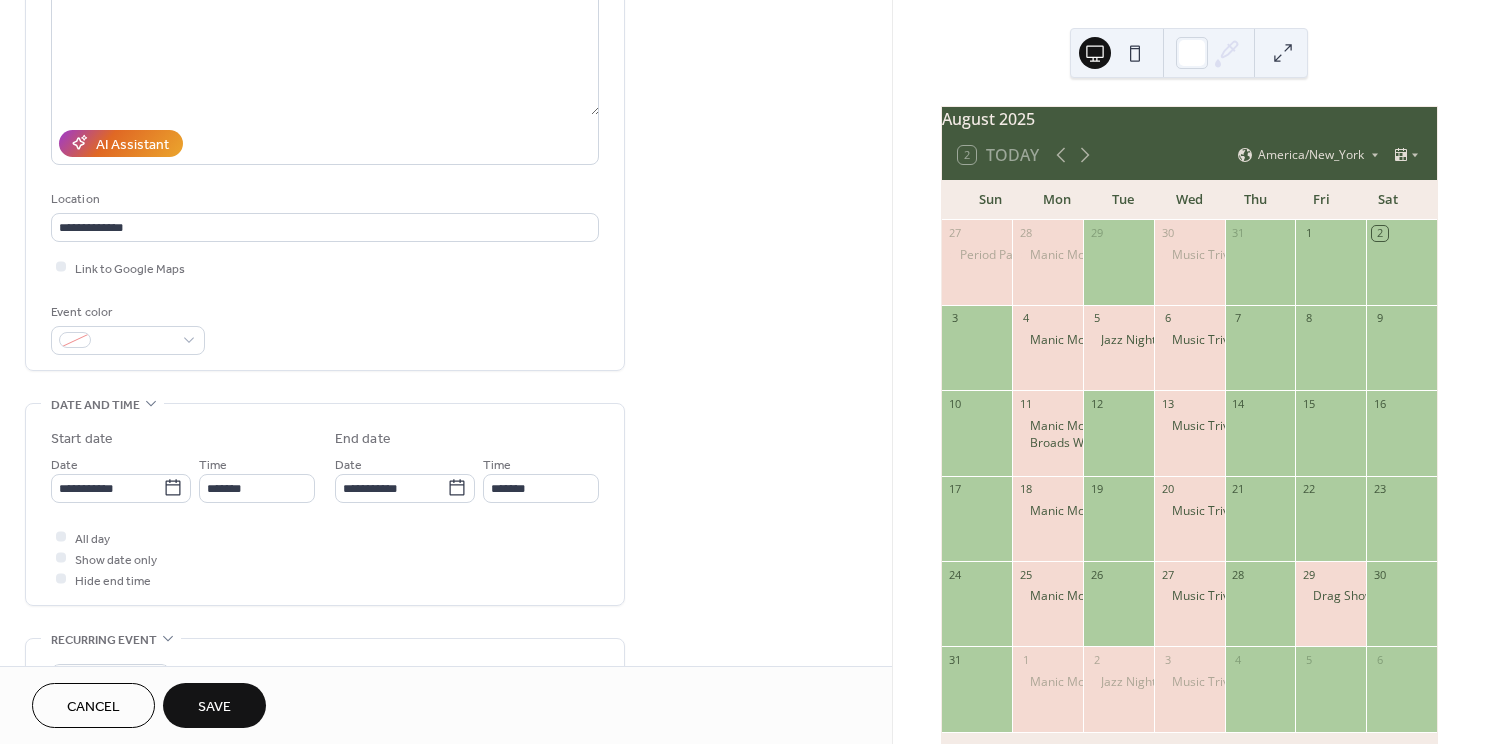 click on "All day Show date only Hide end time" at bounding box center (325, 558) 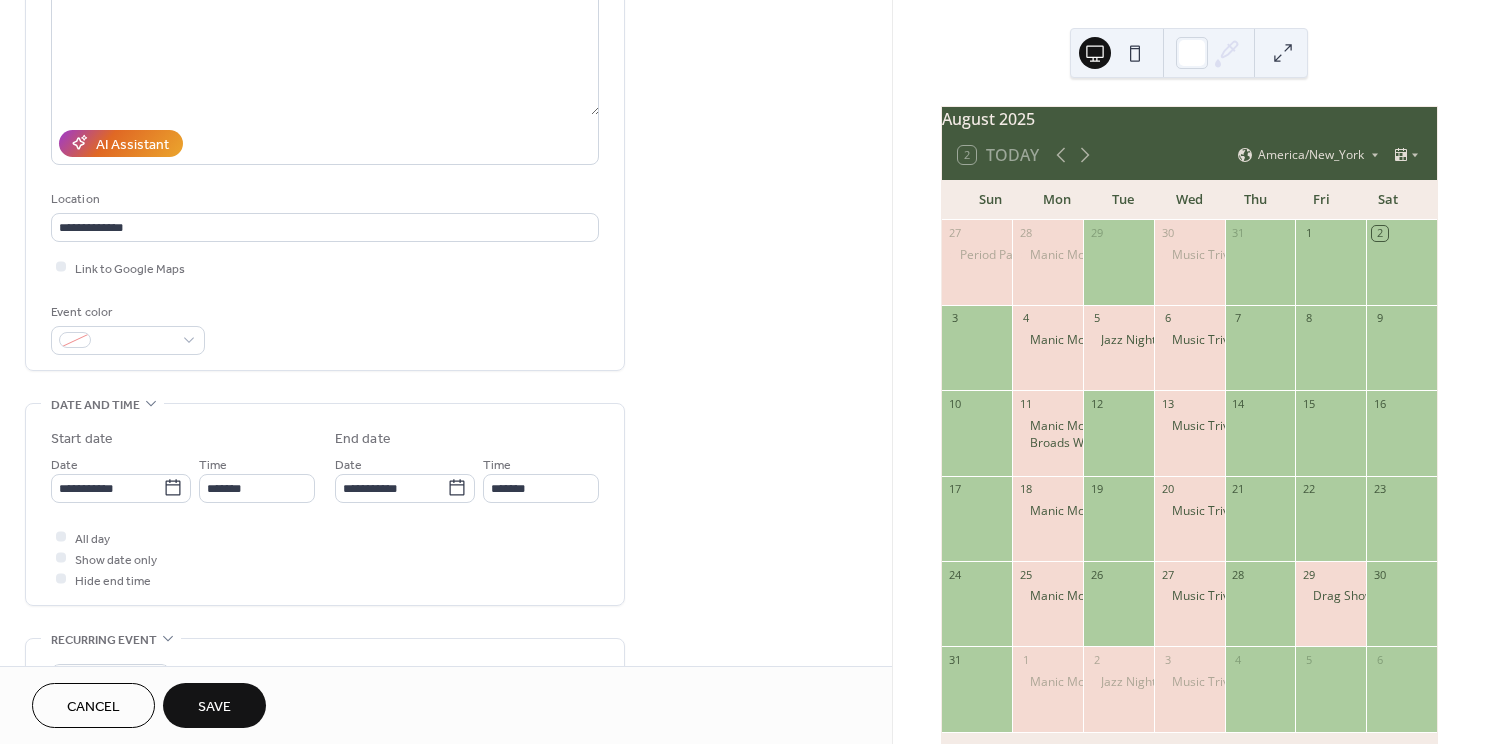 scroll, scrollTop: 898, scrollLeft: 0, axis: vertical 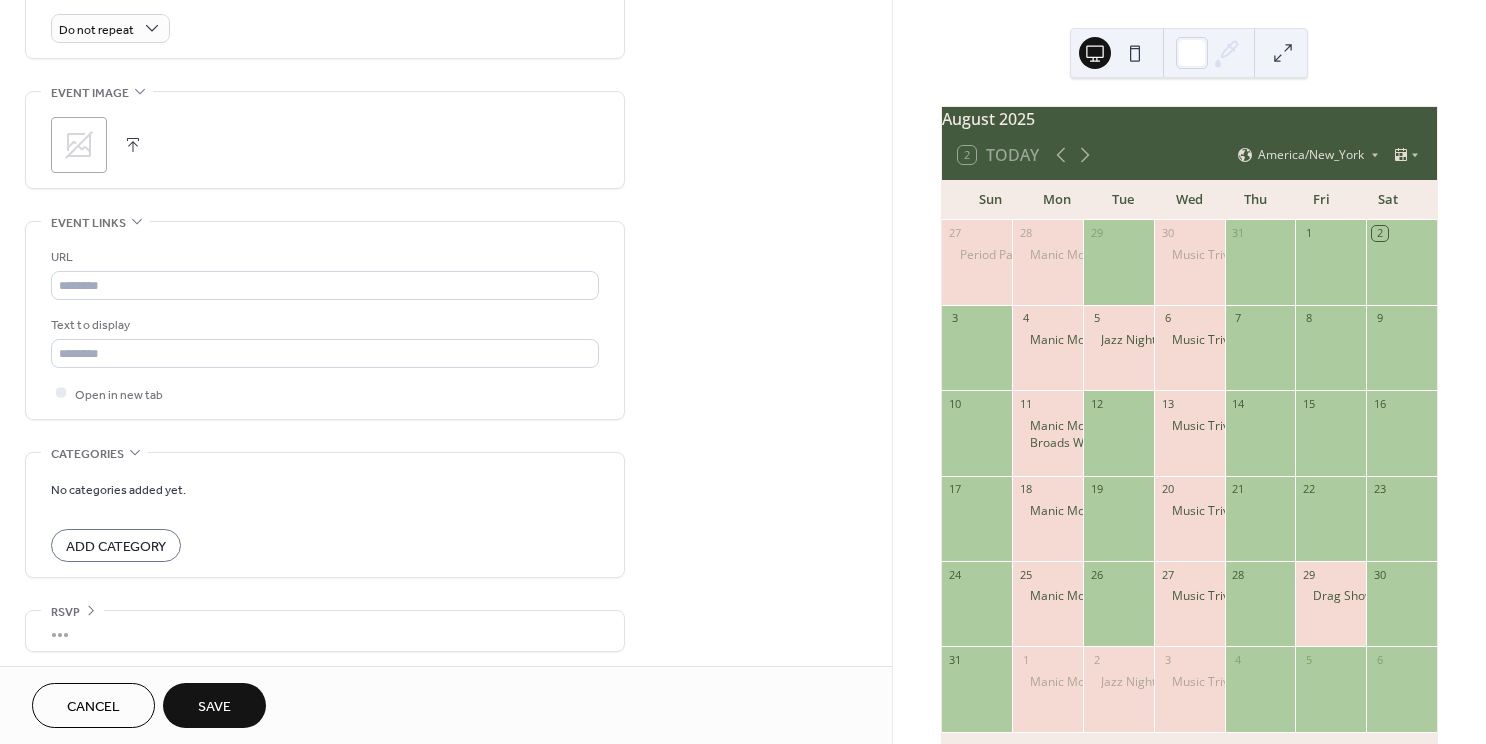 click on "Save" at bounding box center [214, 707] 